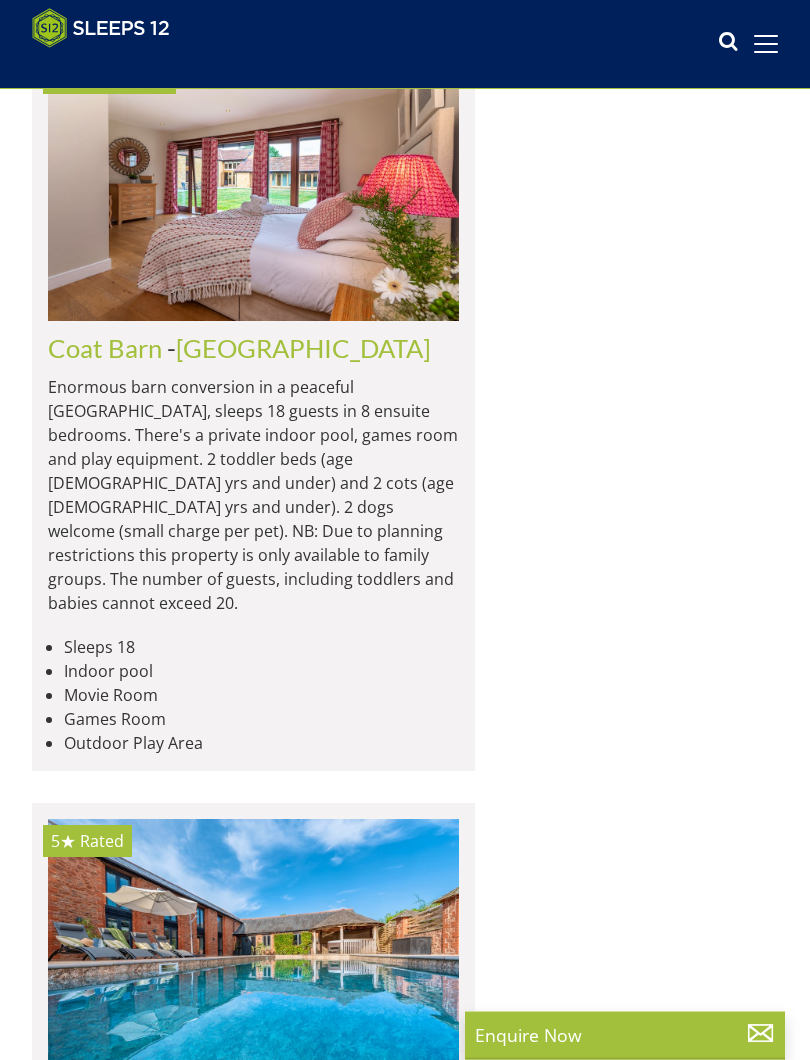 scroll, scrollTop: 10996, scrollLeft: 0, axis: vertical 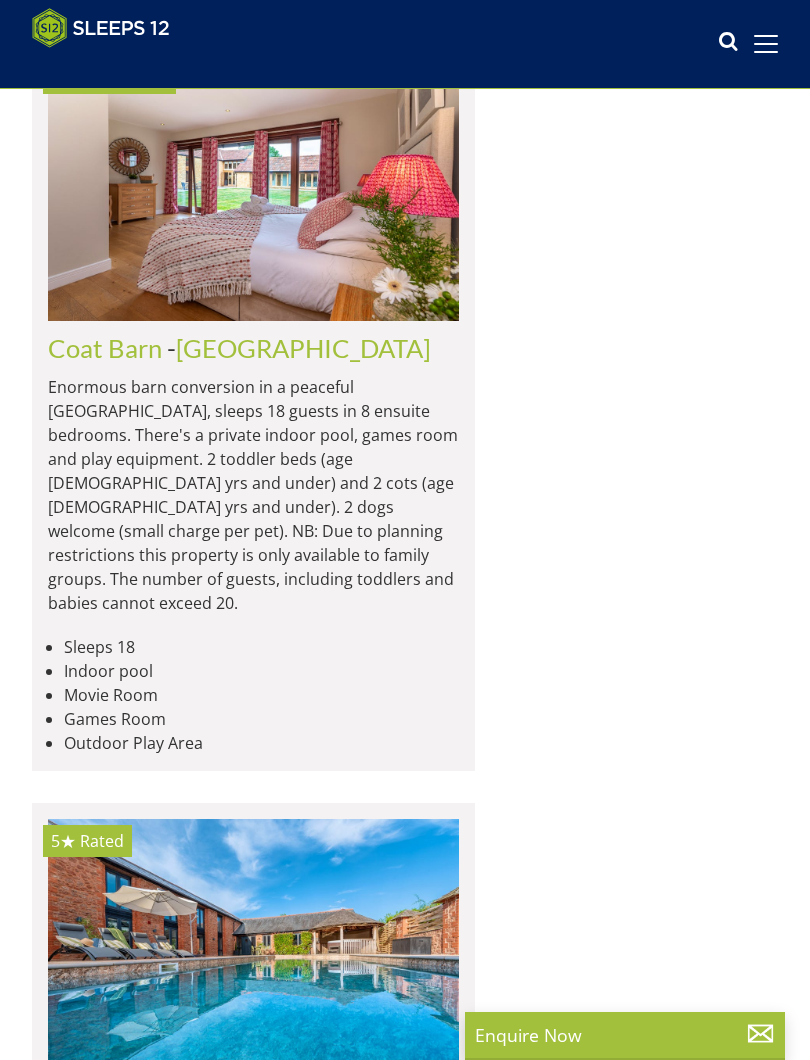 click on "Luxuriously converted barn in the [GEOGRAPHIC_DATA] countryside, sleeping 16+2 extra guest beds at an additional charge per person. There’s an outdoor pool for year round use, outdoor and indoor hot tubs, a sauna, games room, movie room and 2 acre grounds. 2 cots (age [DEMOGRAPHIC_DATA] yrs and under). 2 dogs at a small charge per pet." at bounding box center [253, 1234] 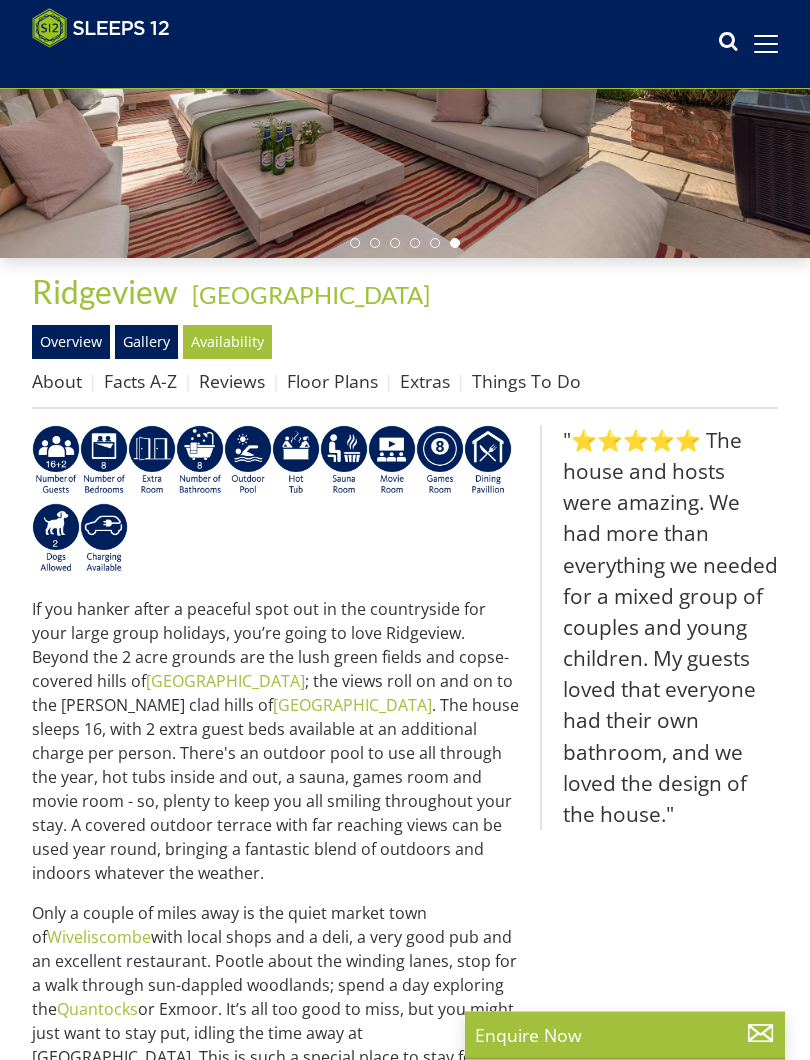 scroll, scrollTop: 329, scrollLeft: 0, axis: vertical 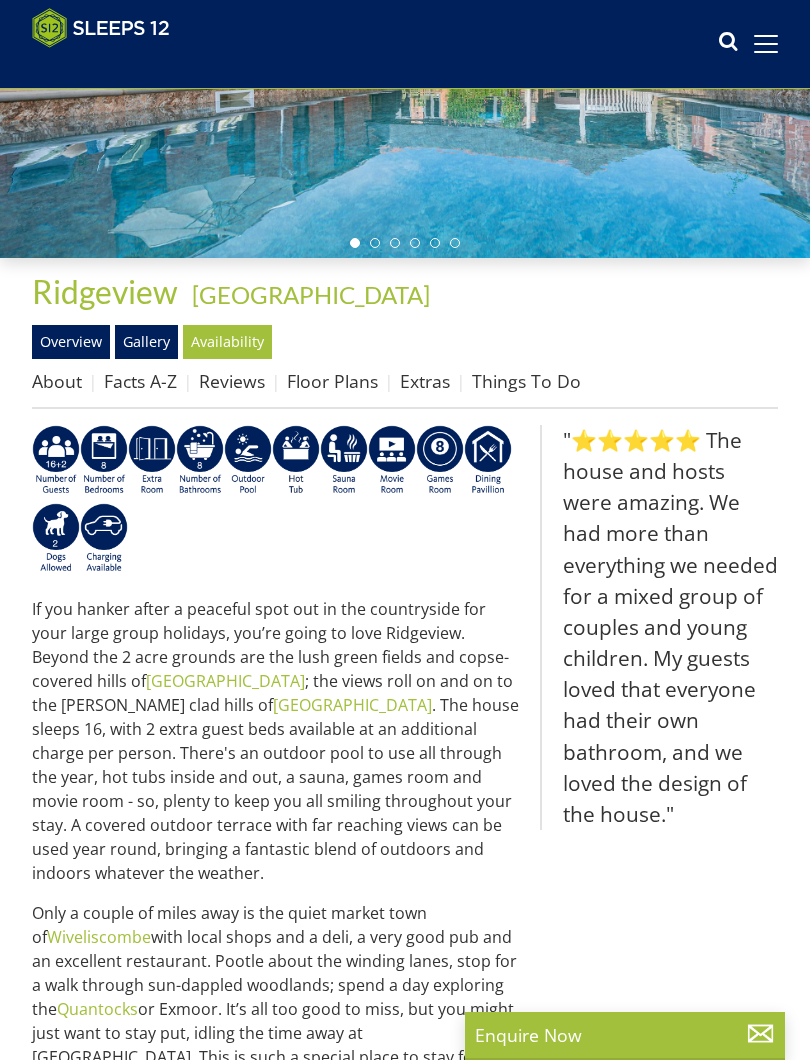 click on "Availability" at bounding box center [227, 342] 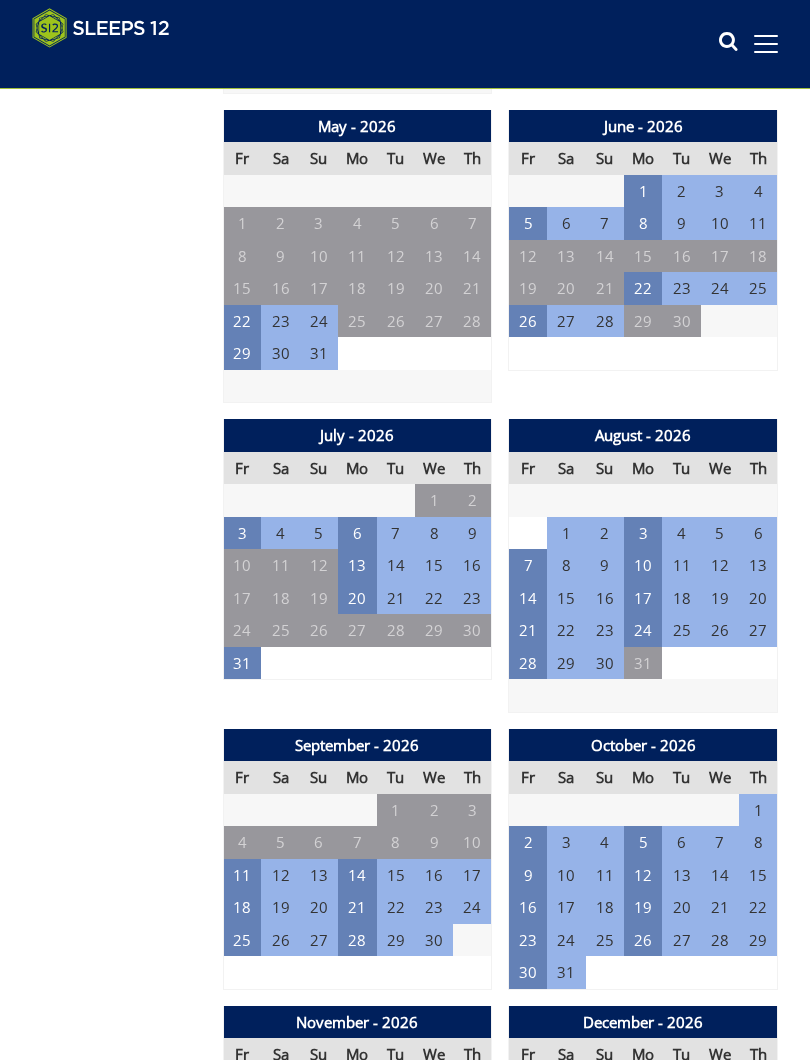 scroll, scrollTop: 2159, scrollLeft: 0, axis: vertical 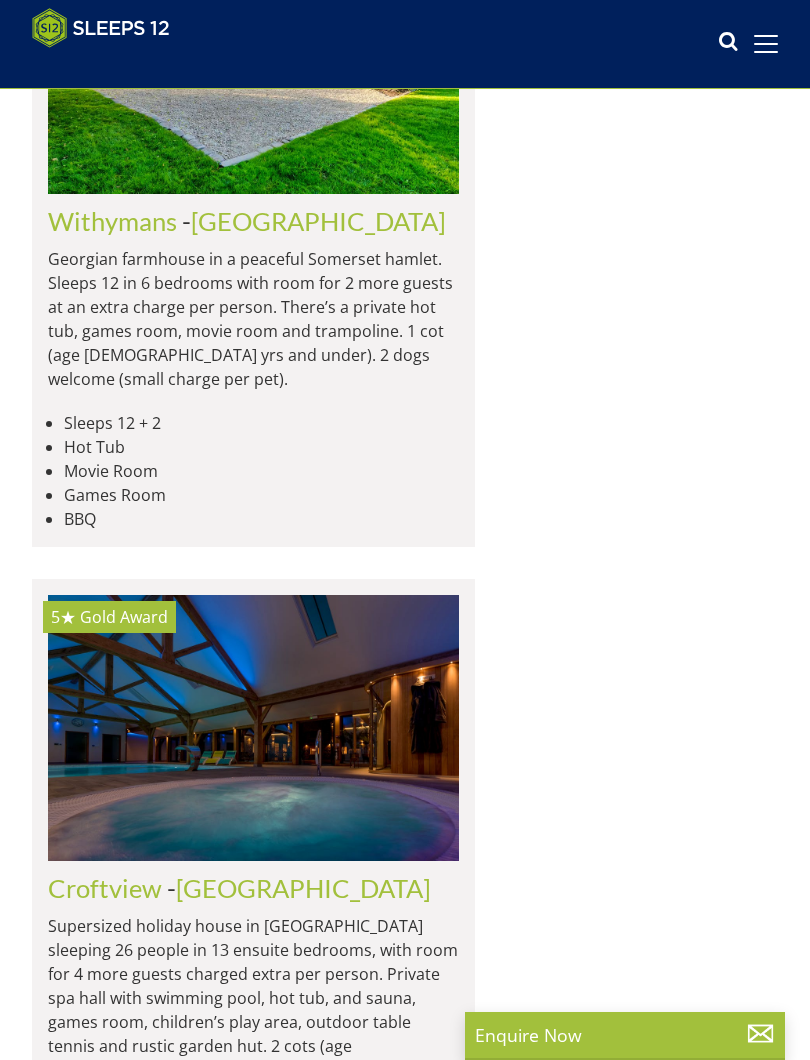 click on "Load More" at bounding box center [253, 6651] 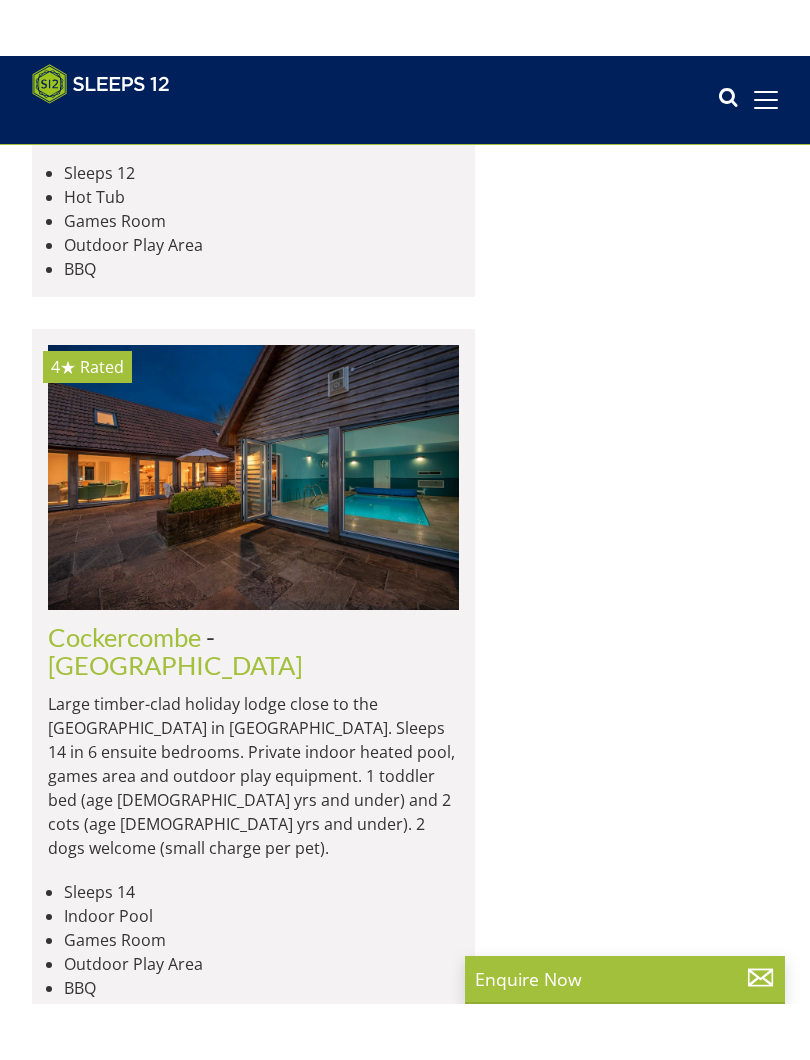 scroll, scrollTop: 19068, scrollLeft: 0, axis: vertical 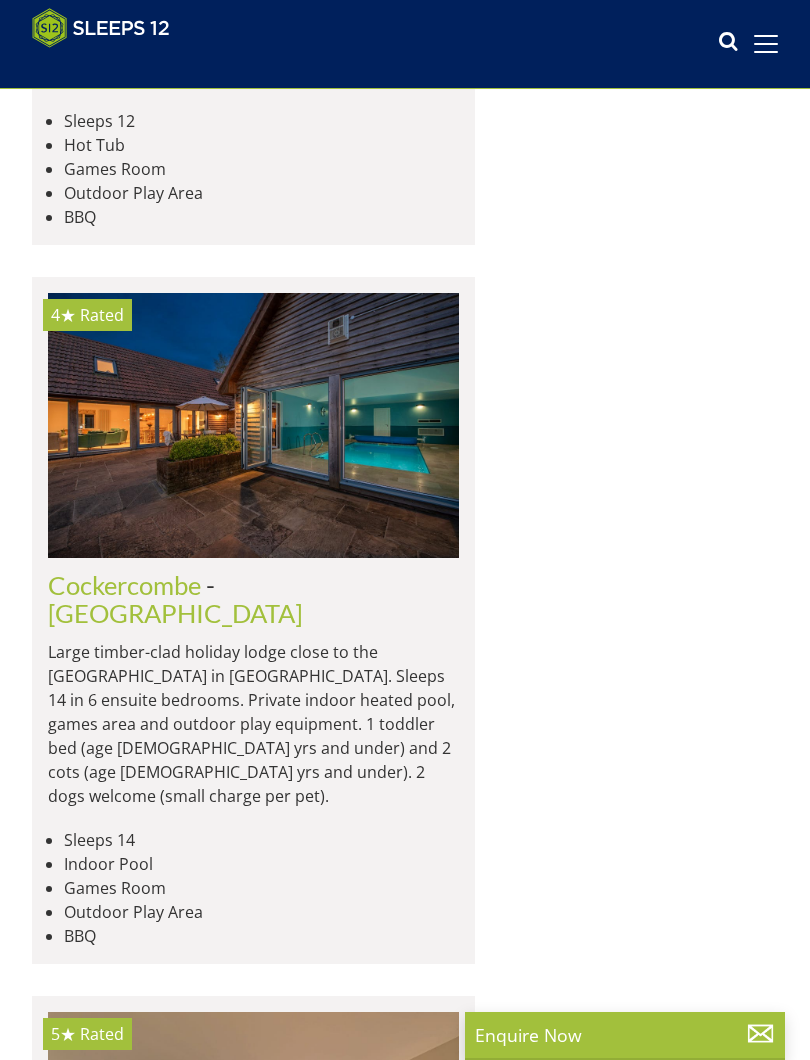 click at bounding box center (253, 3228) 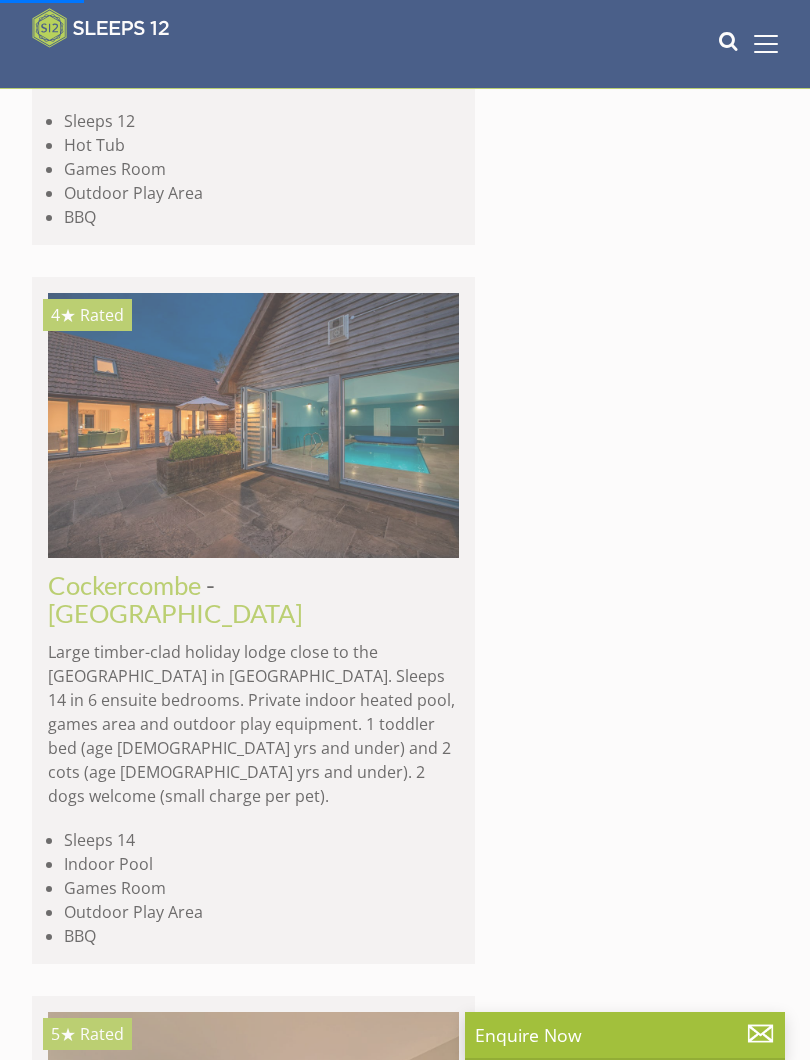 scroll, scrollTop: 0, scrollLeft: 0, axis: both 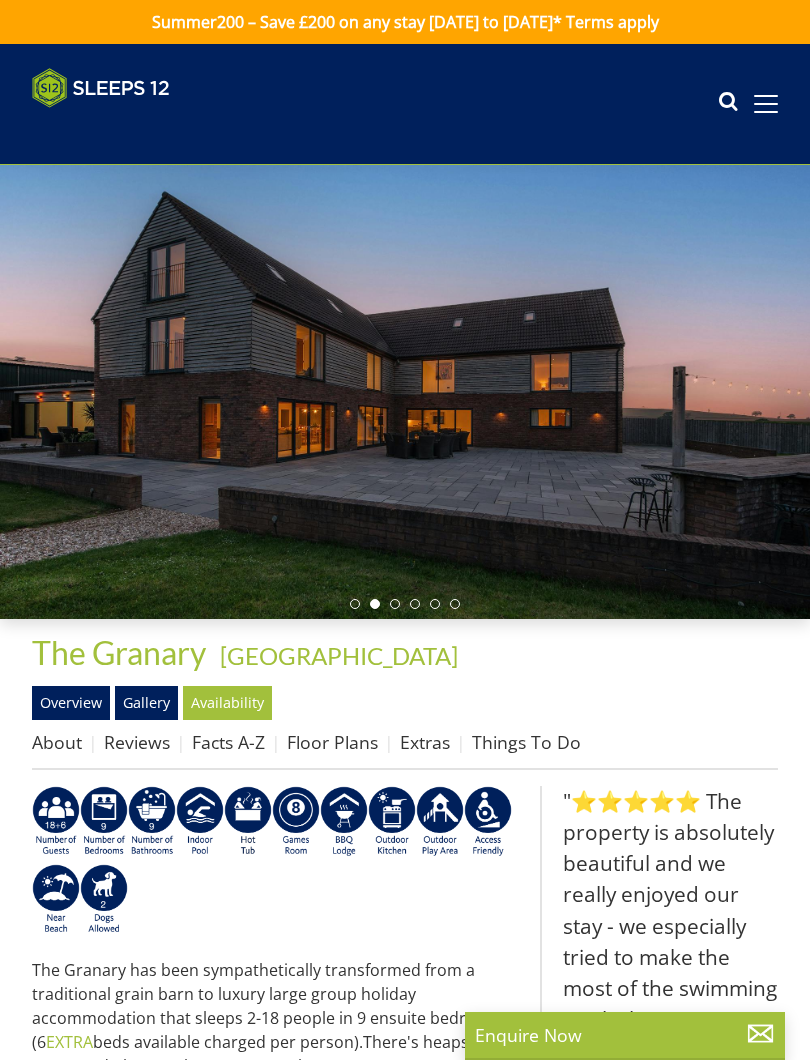 click on "Availability" at bounding box center [227, 703] 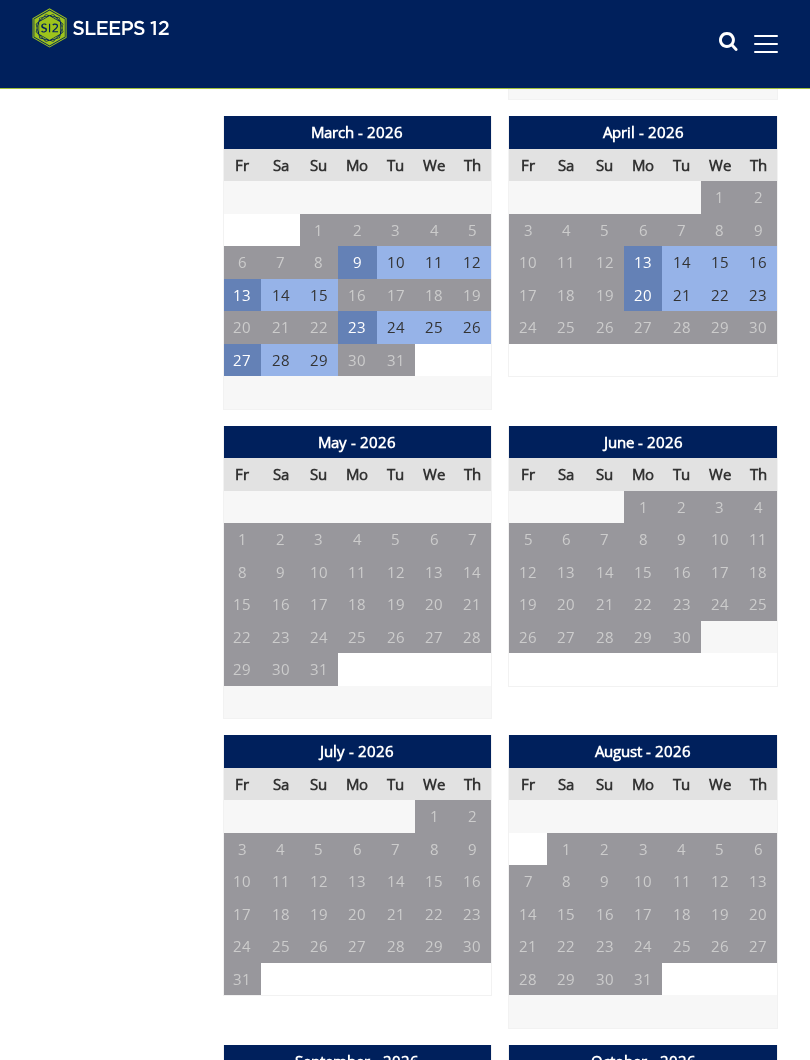 scroll, scrollTop: 1840, scrollLeft: 0, axis: vertical 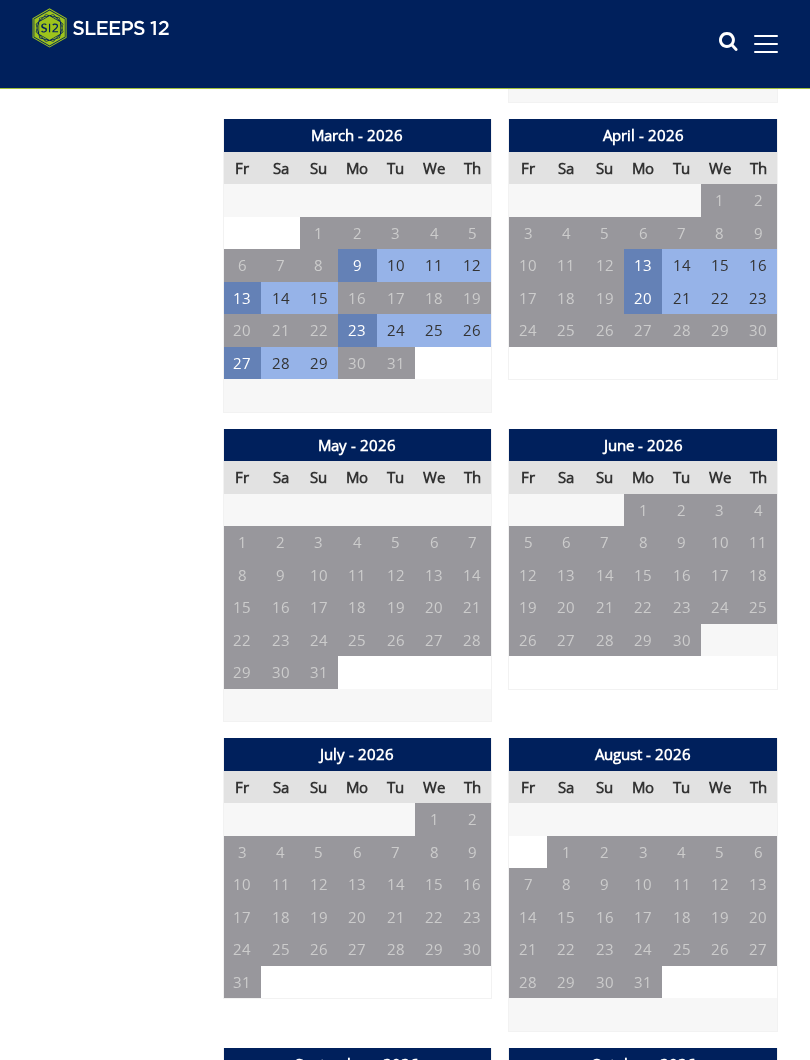 click on "13" at bounding box center (357, 884) 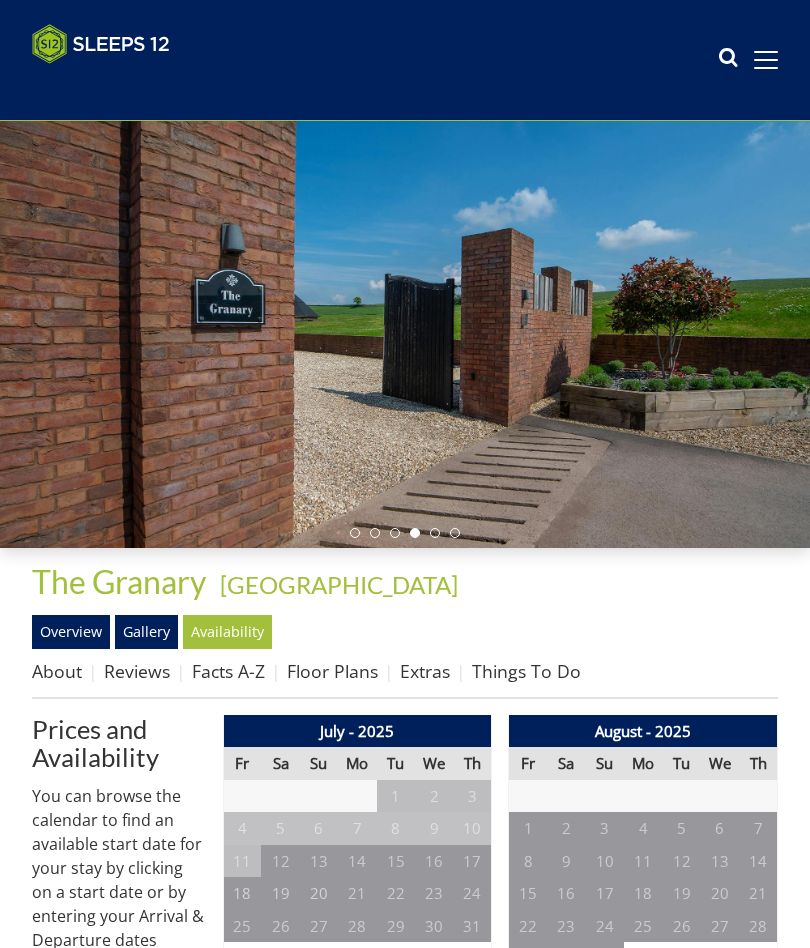 scroll, scrollTop: 0, scrollLeft: 0, axis: both 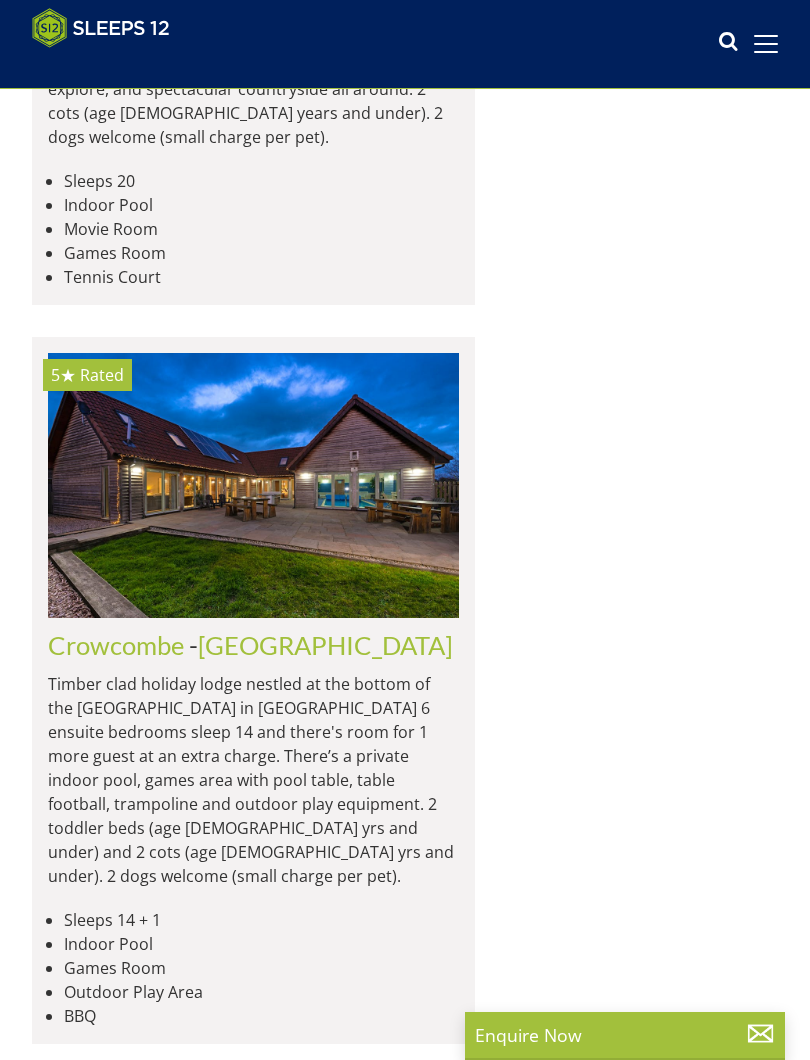 click on "Load More" at bounding box center (253, 8131) 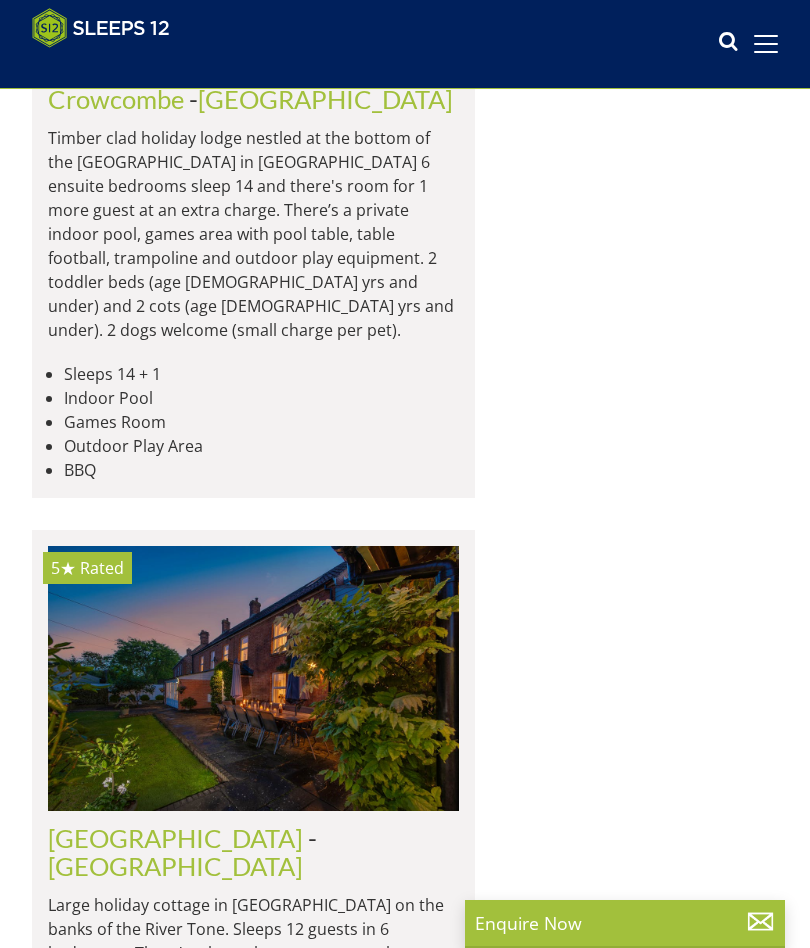 scroll, scrollTop: 18572, scrollLeft: 0, axis: vertical 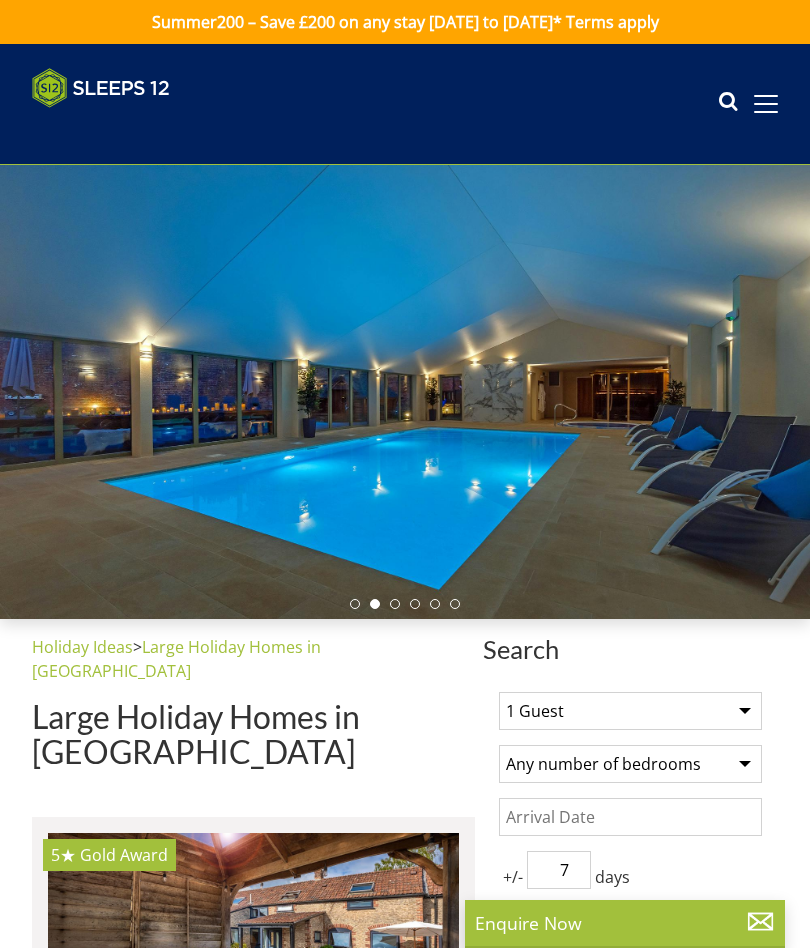 click on "1 Guest
2 Guests
3 Guests
4 Guests
5 Guests
6 Guests
7 Guests
8 Guests
9 Guests
10 Guests
11 Guests
12 Guests
13 Guests
14 Guests
15 Guests
16 Guests
17 Guests
18 Guests
19 Guests
20 Guests
21 Guests
22 Guests
23 Guests
24 Guests
25 Guests
26 Guests
27 Guests
28 Guests
29 Guests
30 Guests
31 Guests
32 Guests" at bounding box center [630, 711] 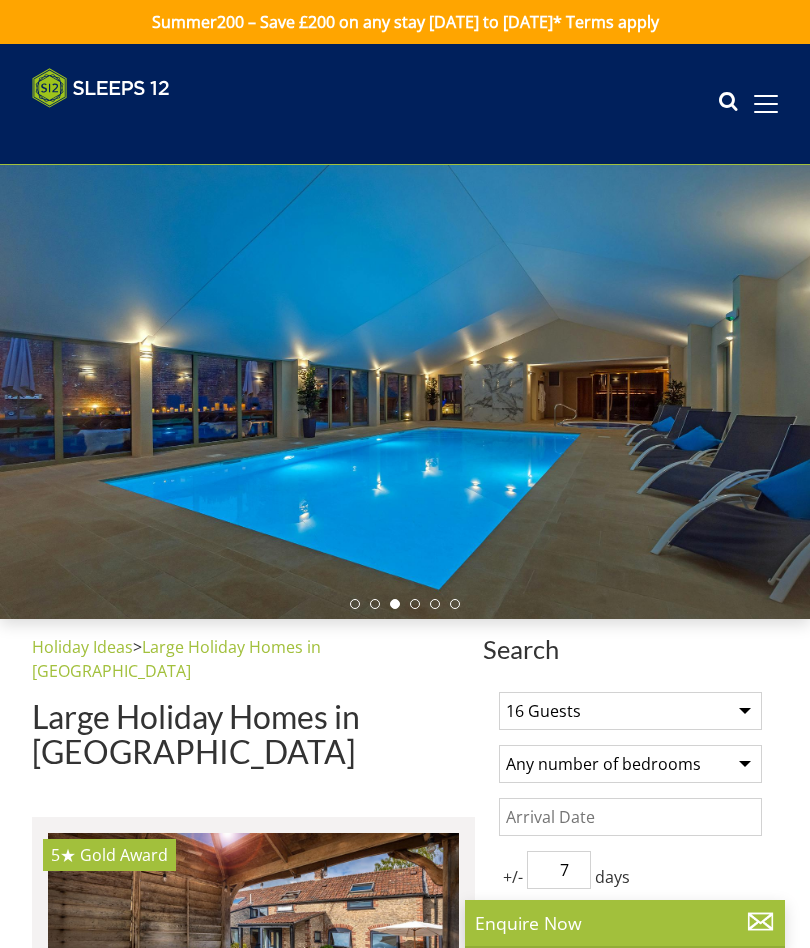 click on "Any number of bedrooms
4 Bedrooms
5 Bedrooms
6 Bedrooms
7 Bedrooms
8 Bedrooms
9 Bedrooms
10 Bedrooms
11 Bedrooms
12 Bedrooms
13 Bedrooms
14 Bedrooms
15 Bedrooms
16 Bedrooms" at bounding box center (630, 764) 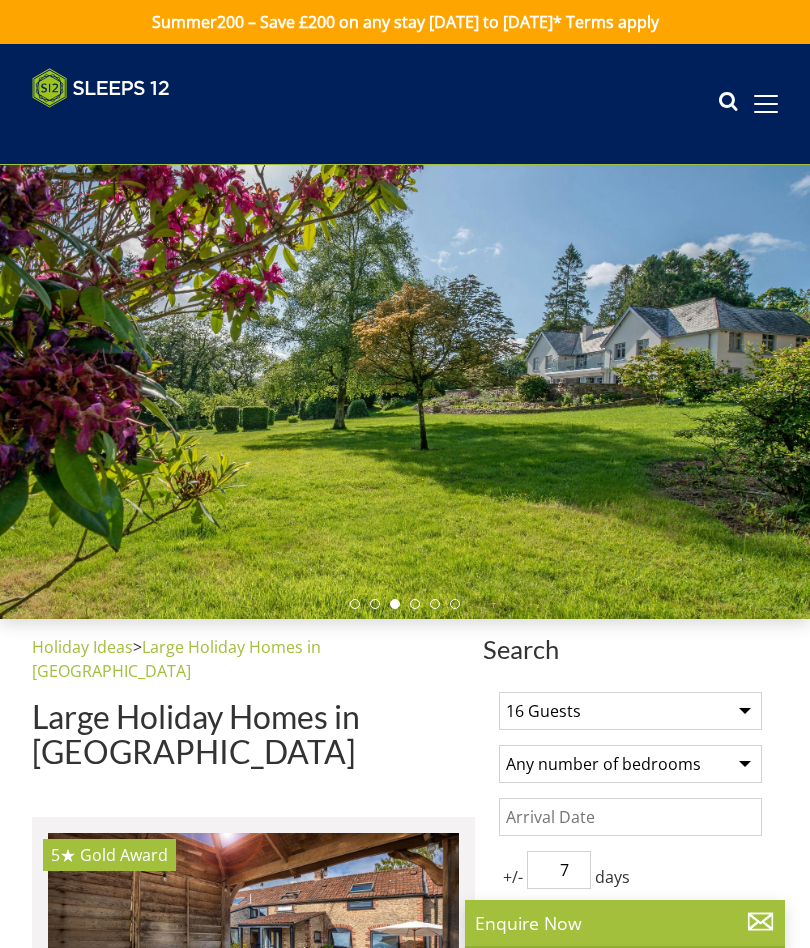select on "8" 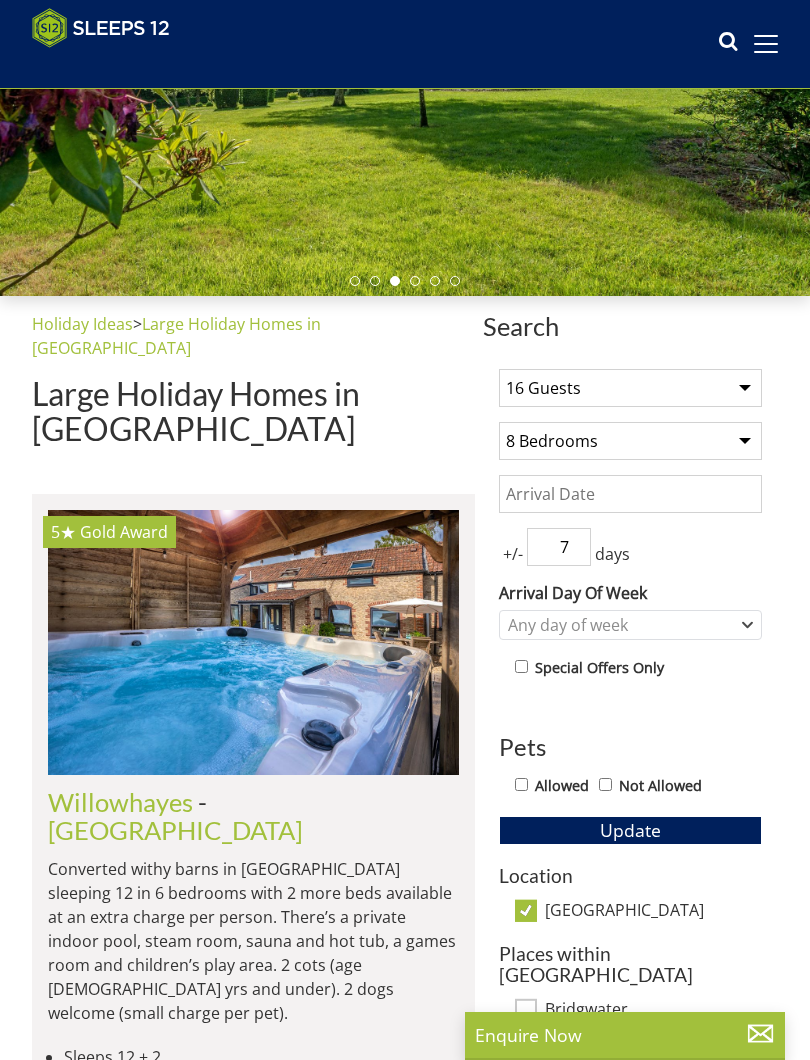 scroll, scrollTop: 314, scrollLeft: 0, axis: vertical 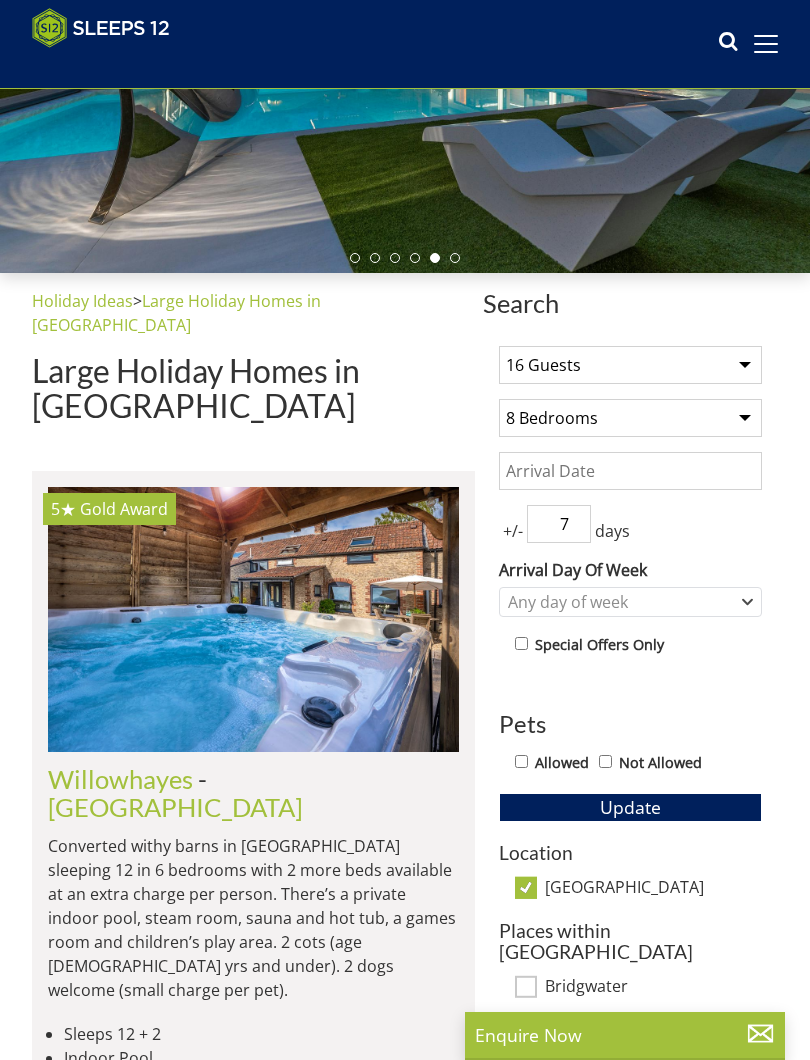 click on "Date" at bounding box center (630, 471) 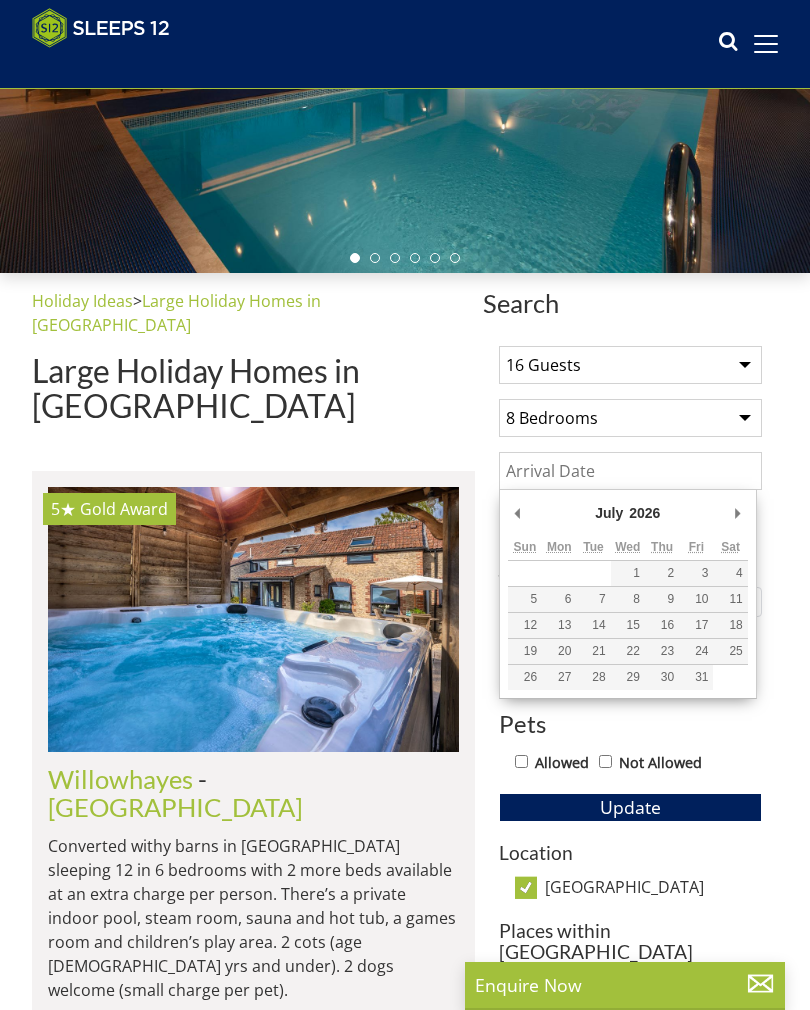type on "[DATE]" 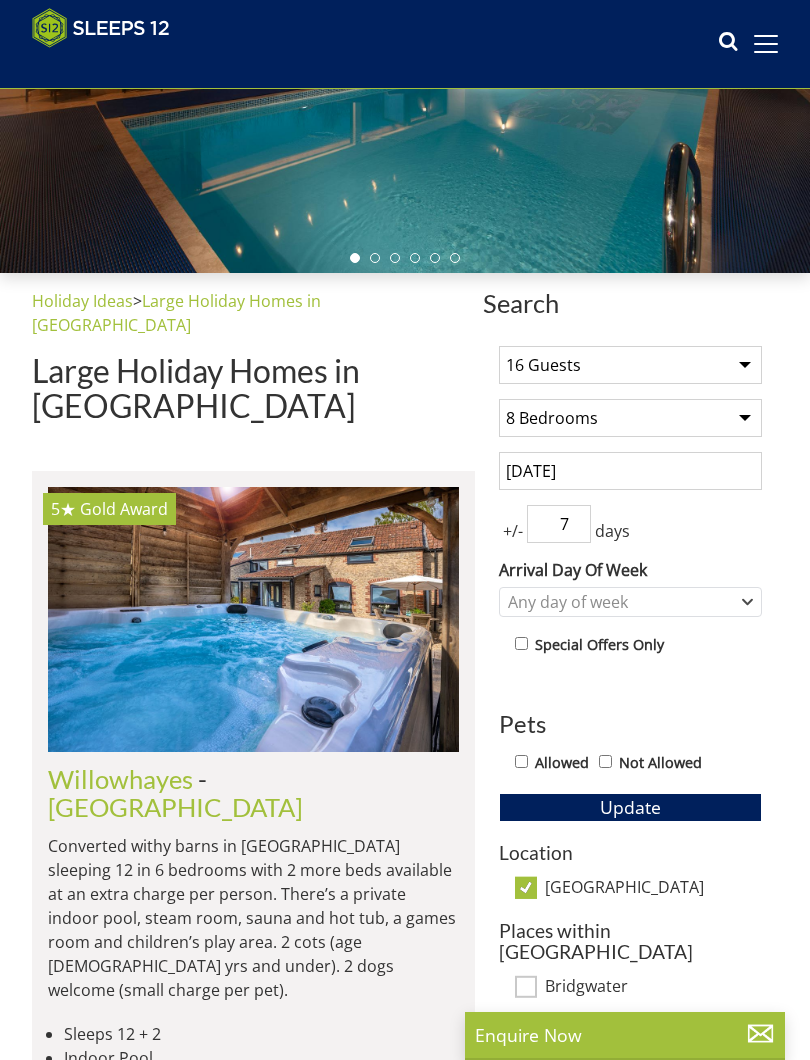 click on "7" at bounding box center [559, 524] 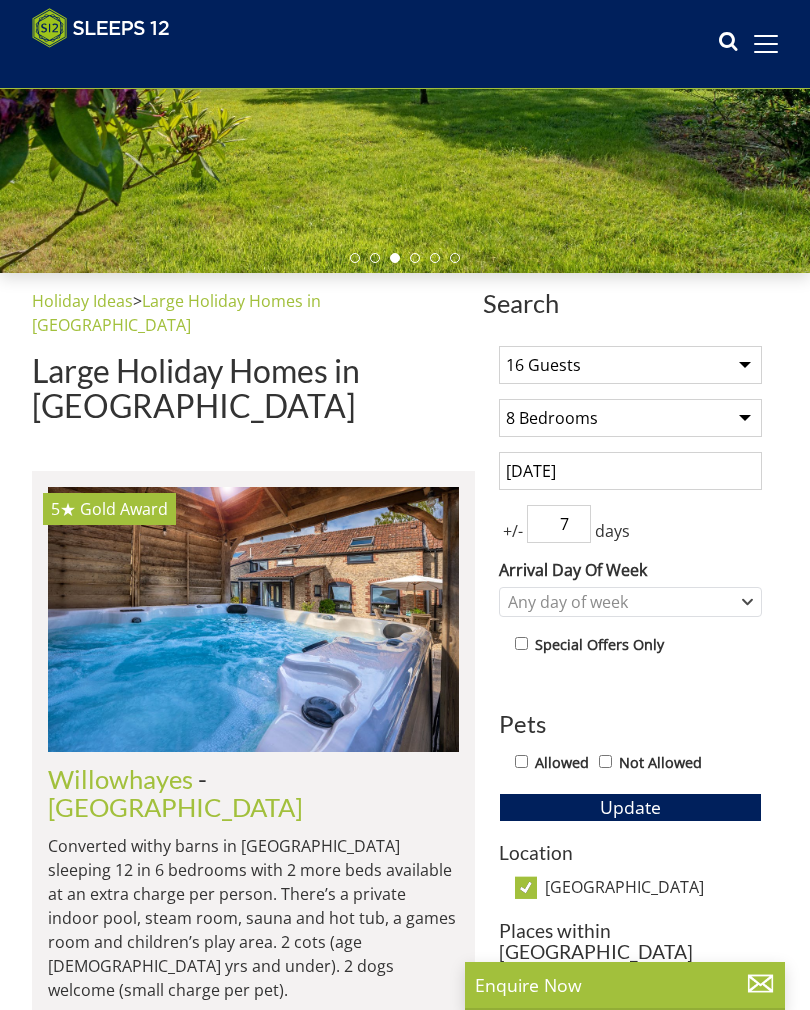 click on "7" at bounding box center (559, 524) 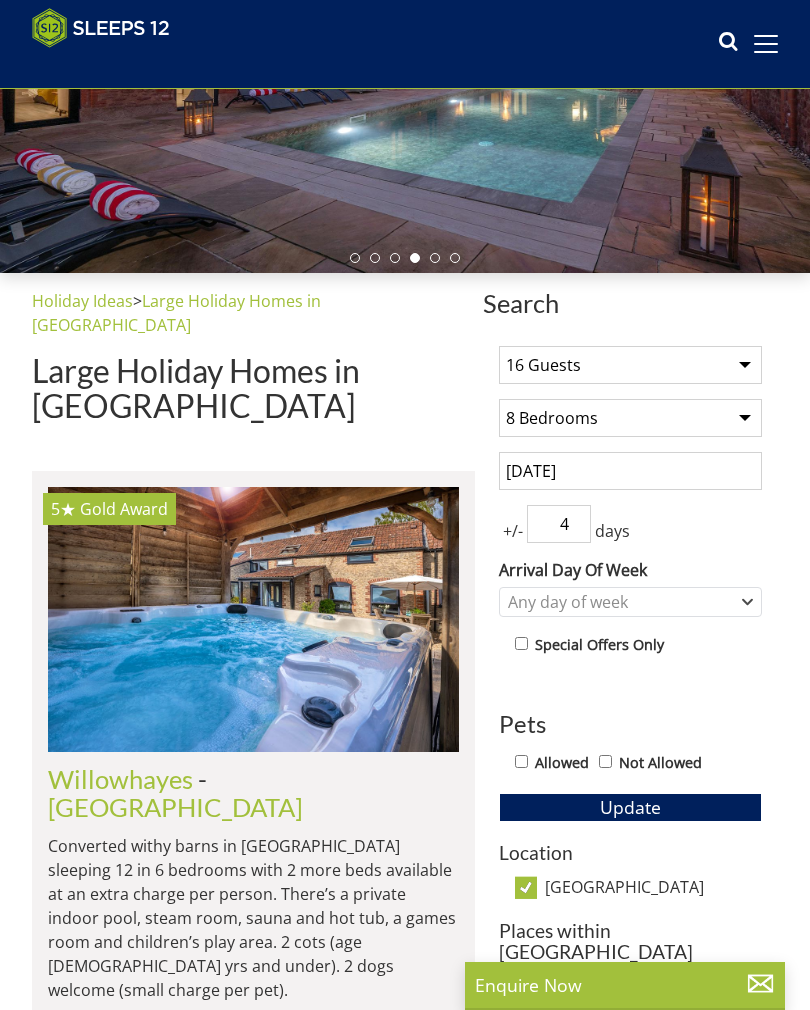 type on "4" 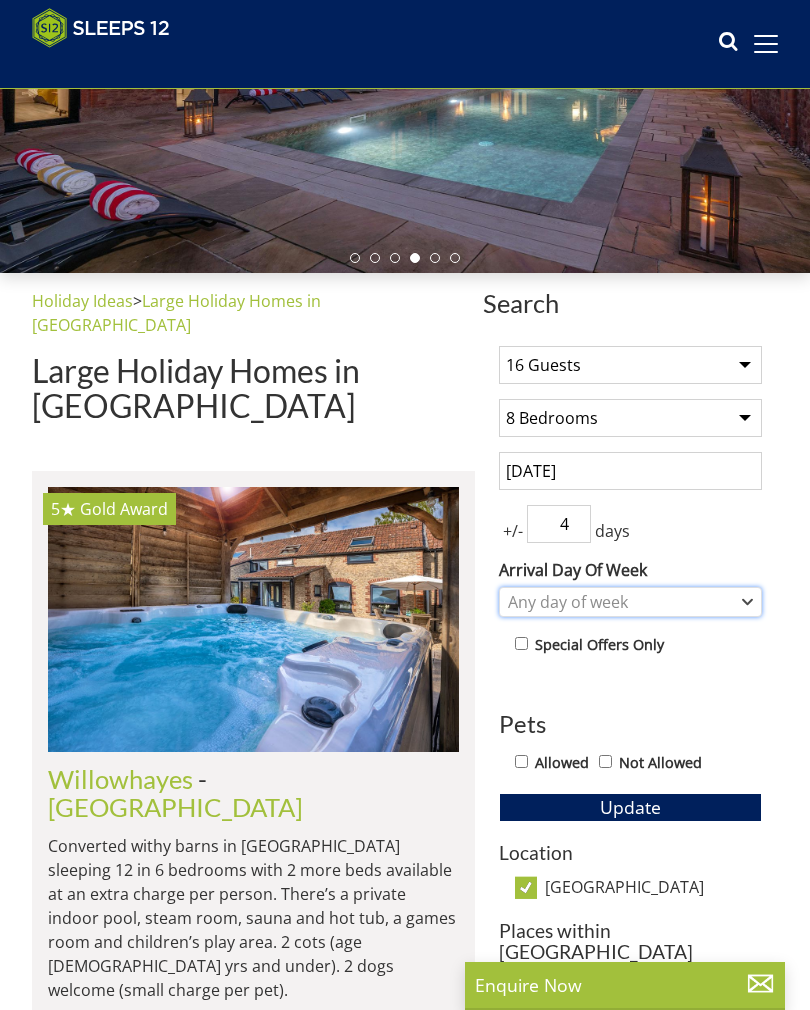 click 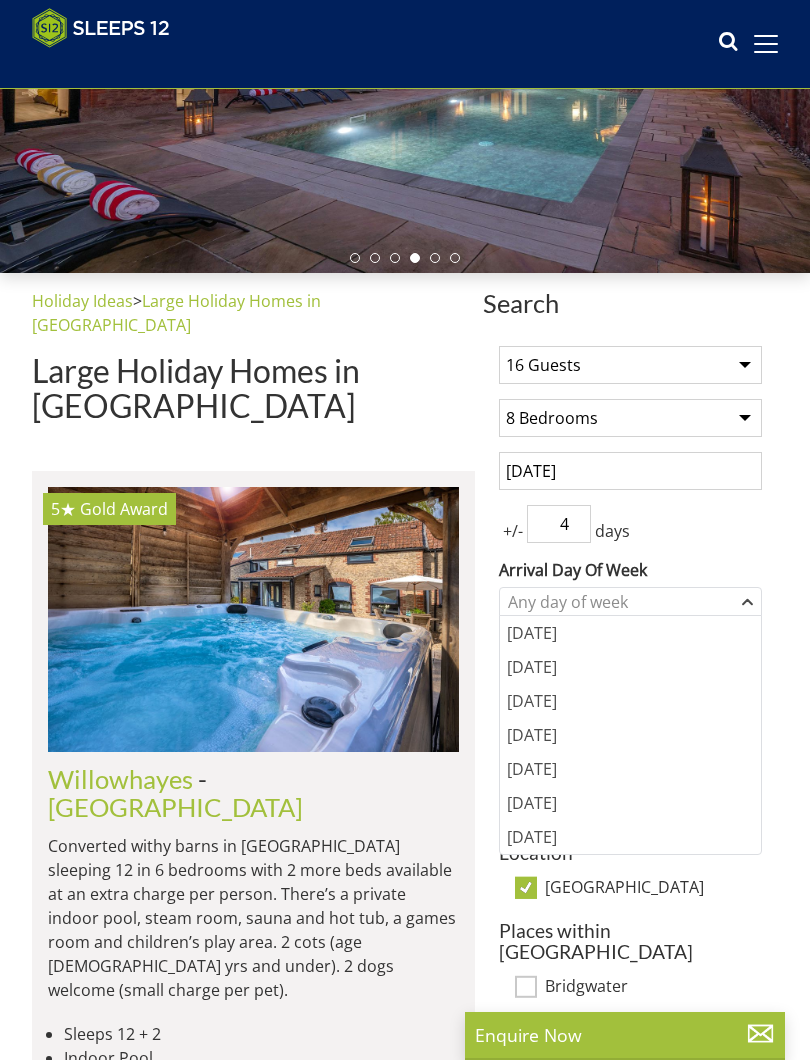 click on "[DATE]" at bounding box center [630, 633] 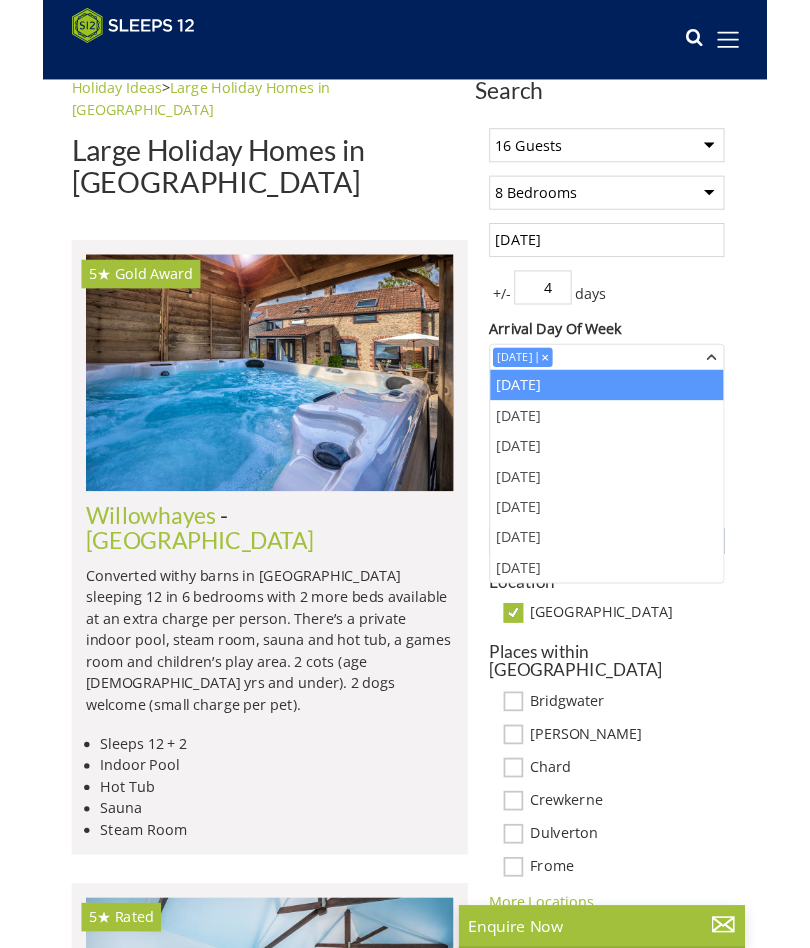 scroll, scrollTop: 480, scrollLeft: 0, axis: vertical 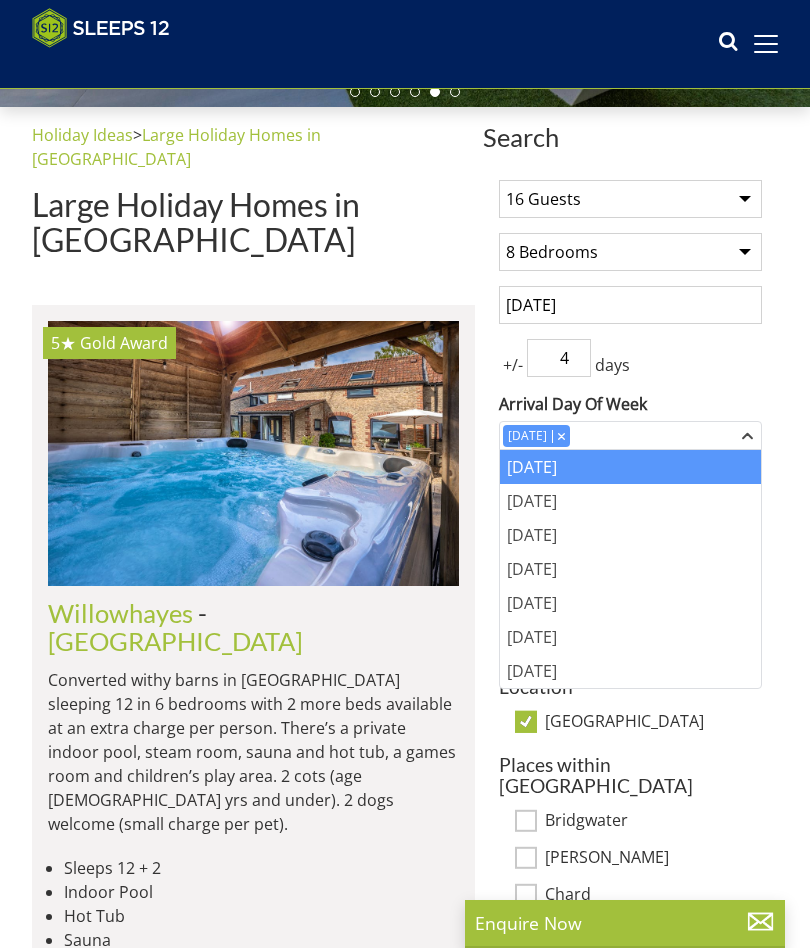 click on "[DATE]" at bounding box center (630, 569) 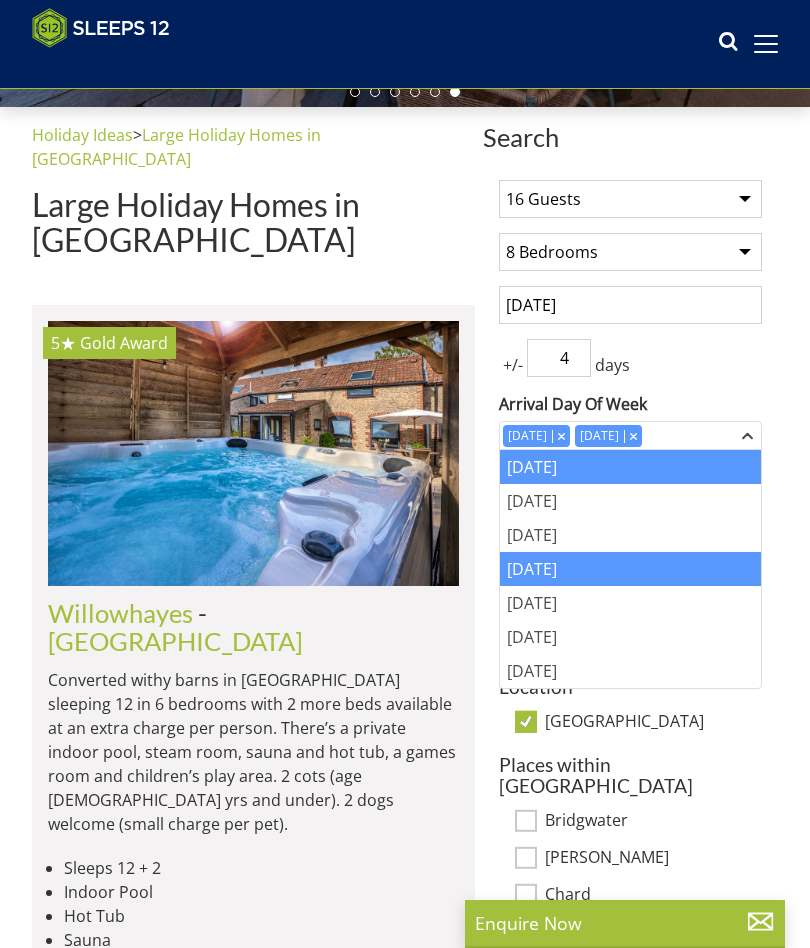 click on "[DATE]" at bounding box center [630, 569] 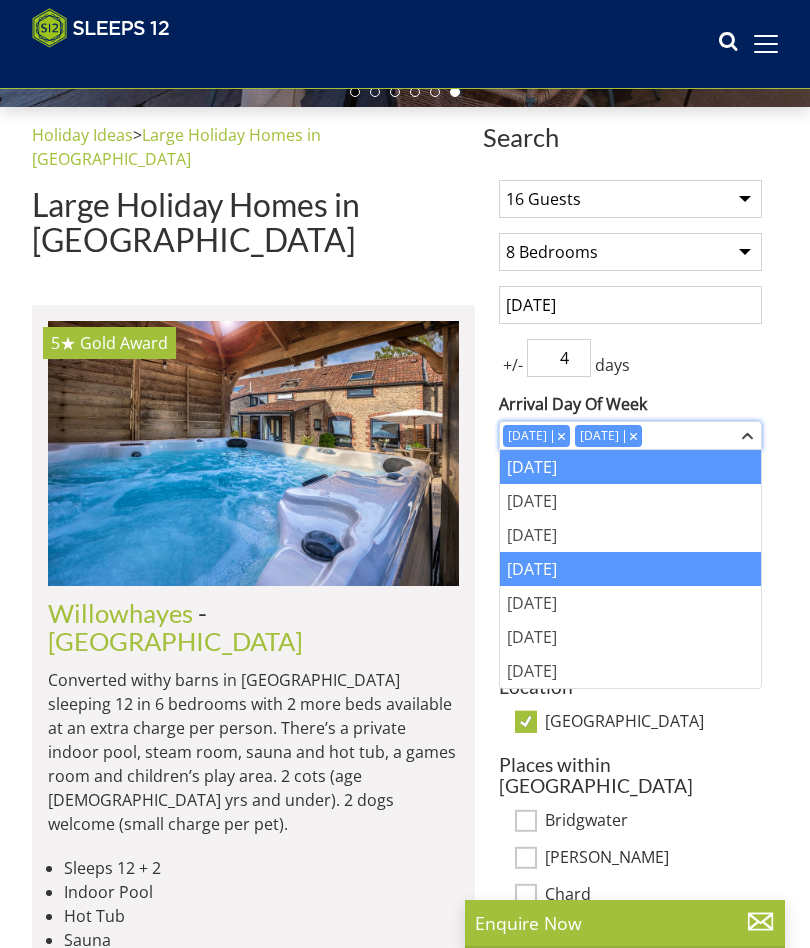 click 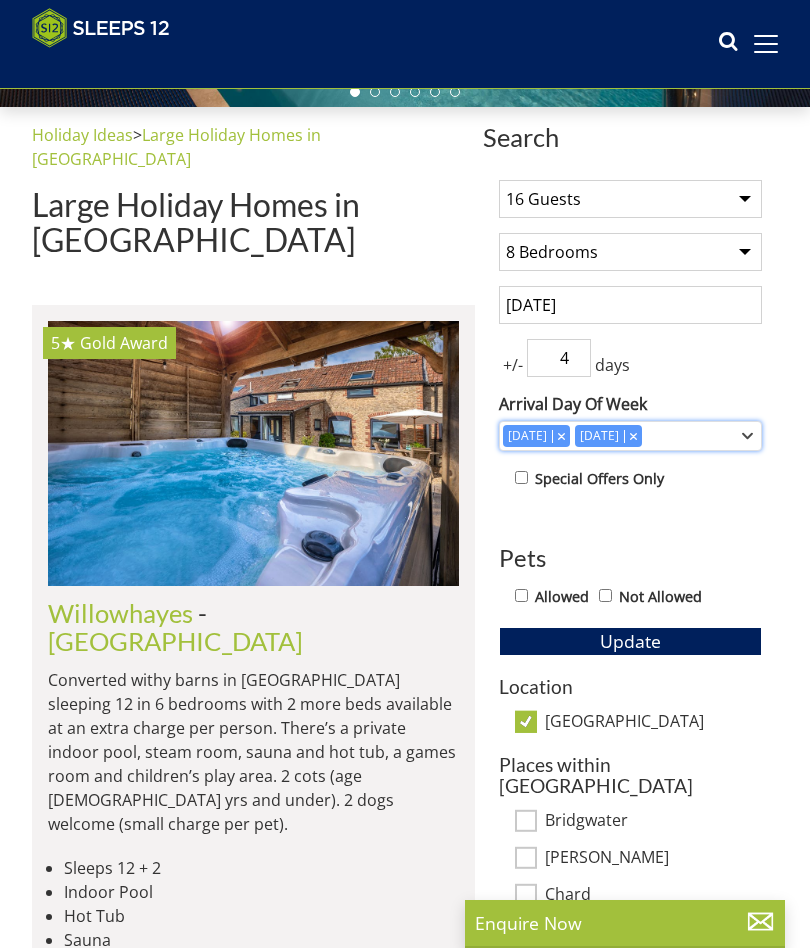 click on "Monday Thursday" at bounding box center [620, 436] 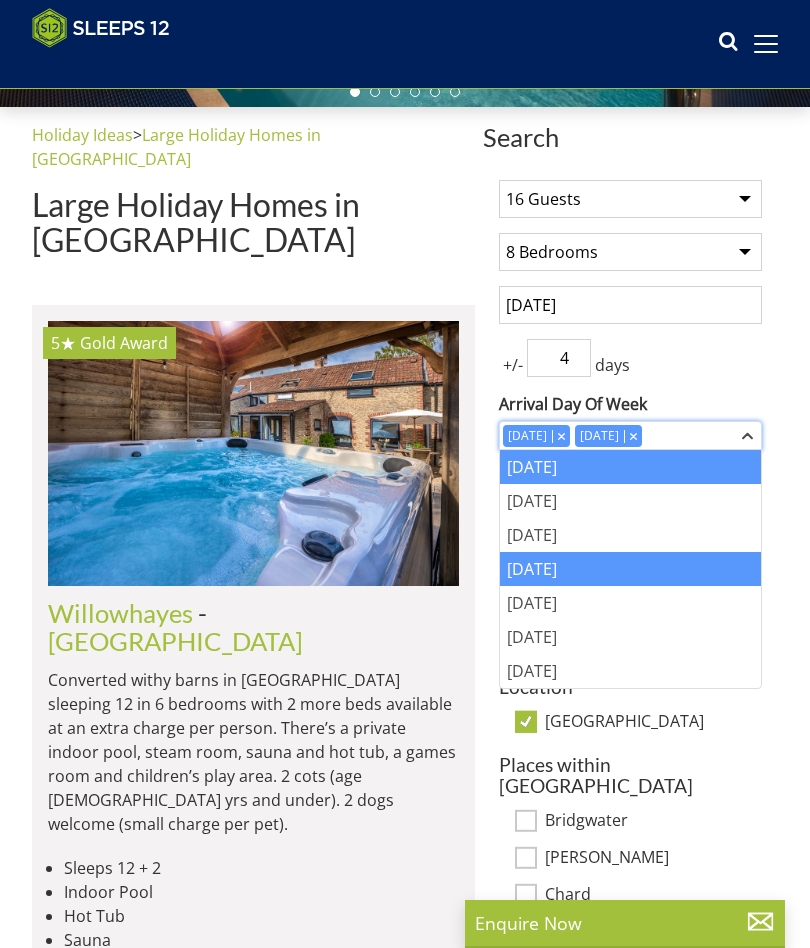 click at bounding box center (633, 435) 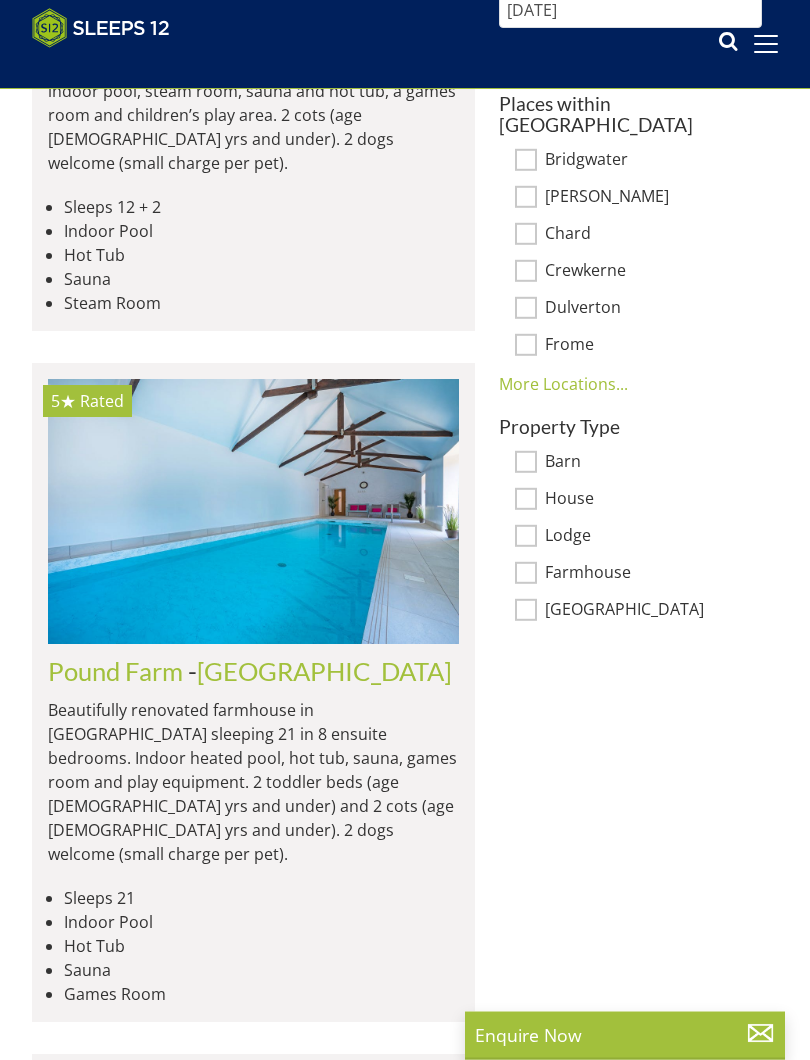 scroll, scrollTop: 1143, scrollLeft: 0, axis: vertical 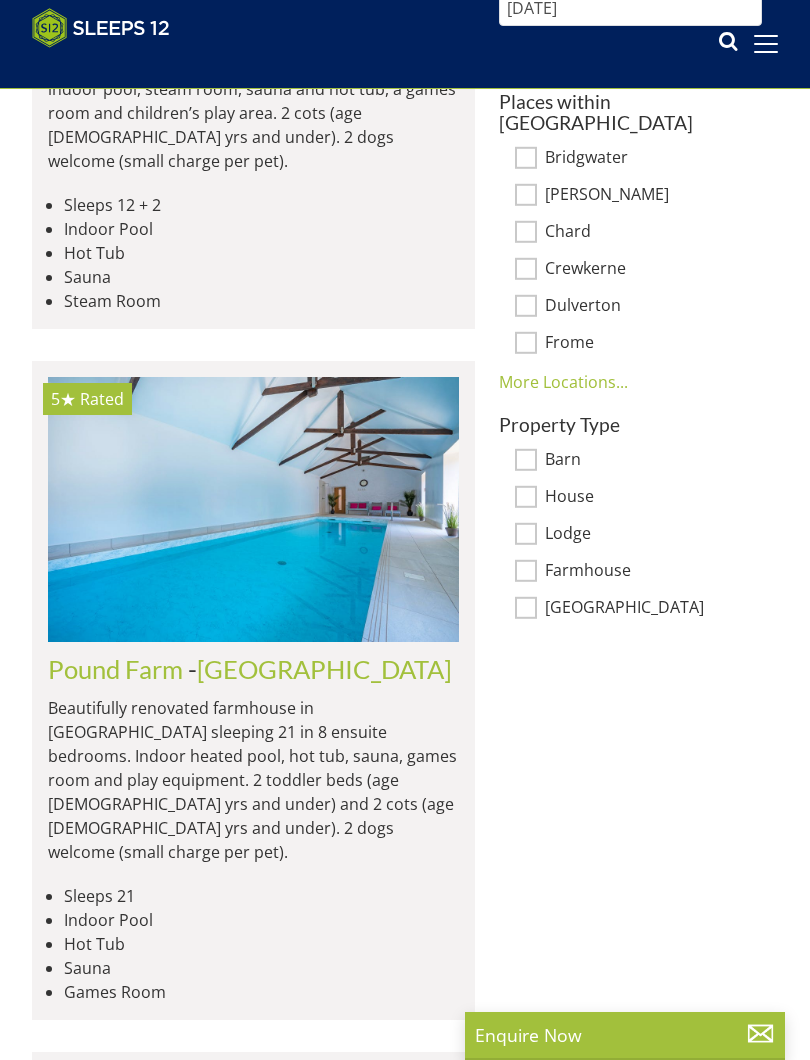 click on "More Locations..." at bounding box center [563, 382] 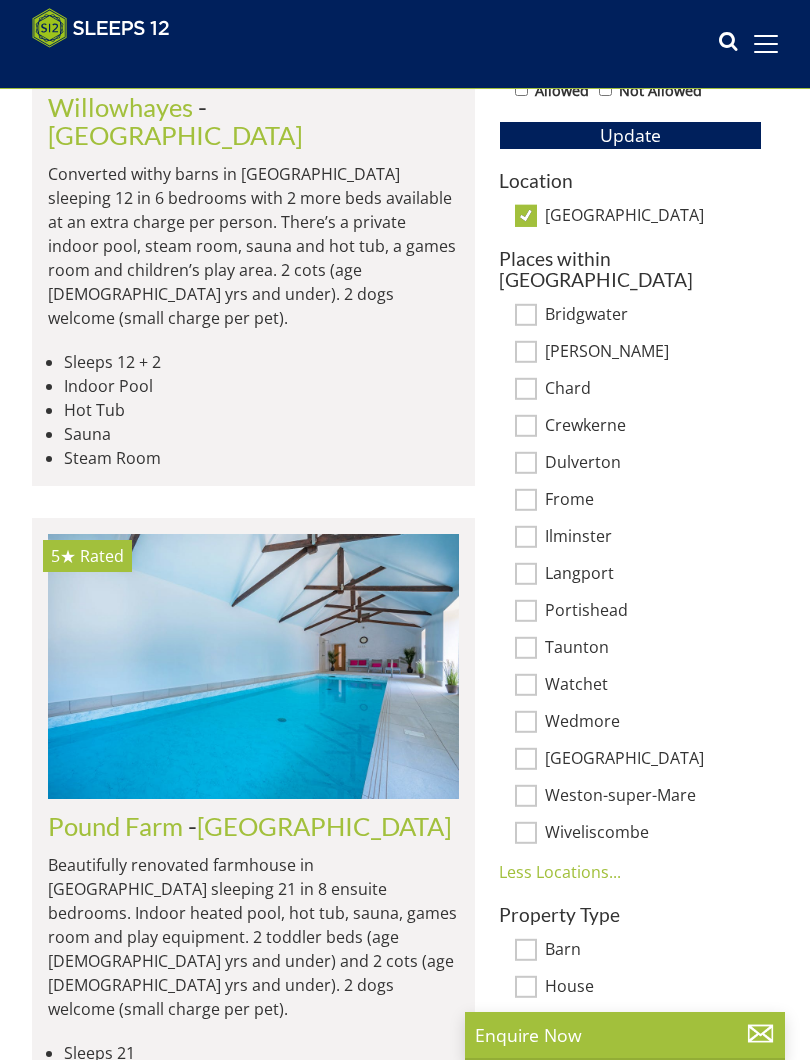 scroll, scrollTop: 983, scrollLeft: 0, axis: vertical 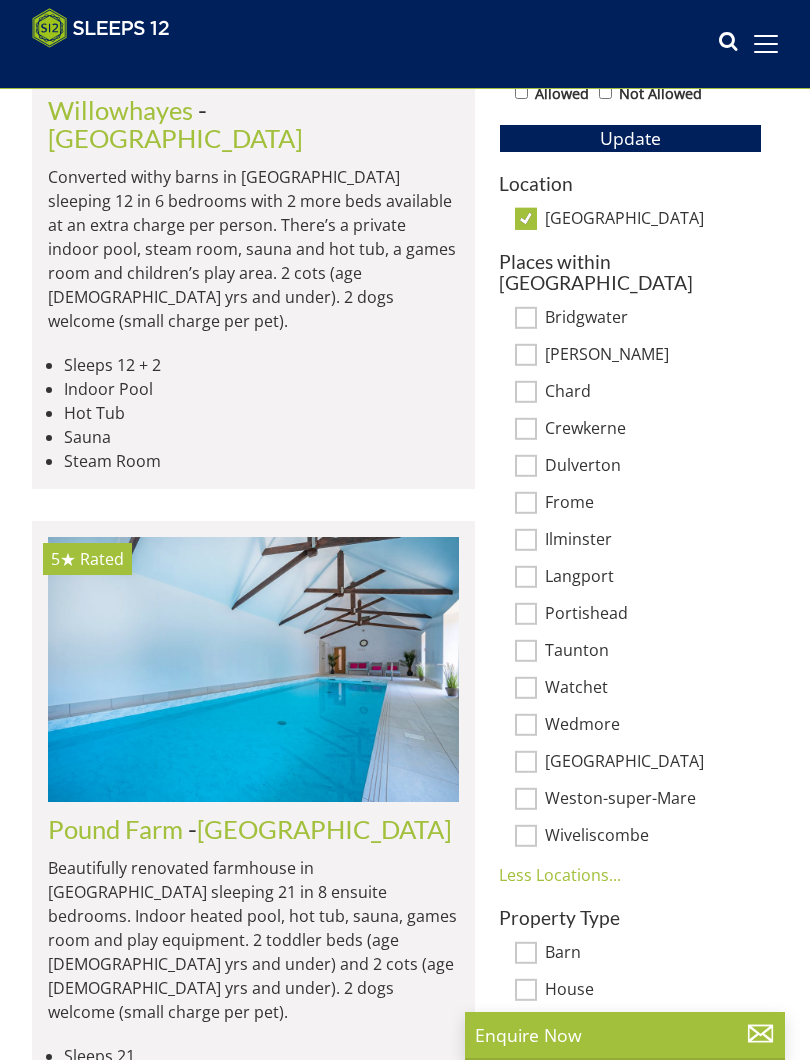click on "[GEOGRAPHIC_DATA]" at bounding box center (526, 218) 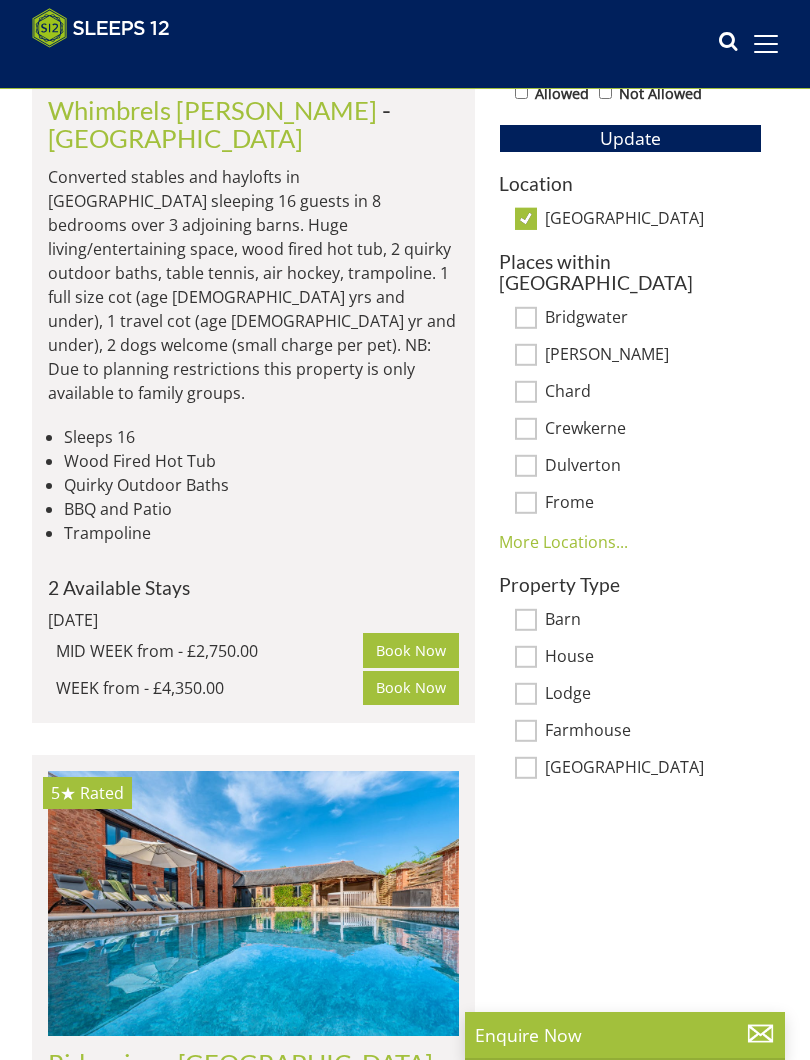 click on "[GEOGRAPHIC_DATA]" at bounding box center (526, 218) 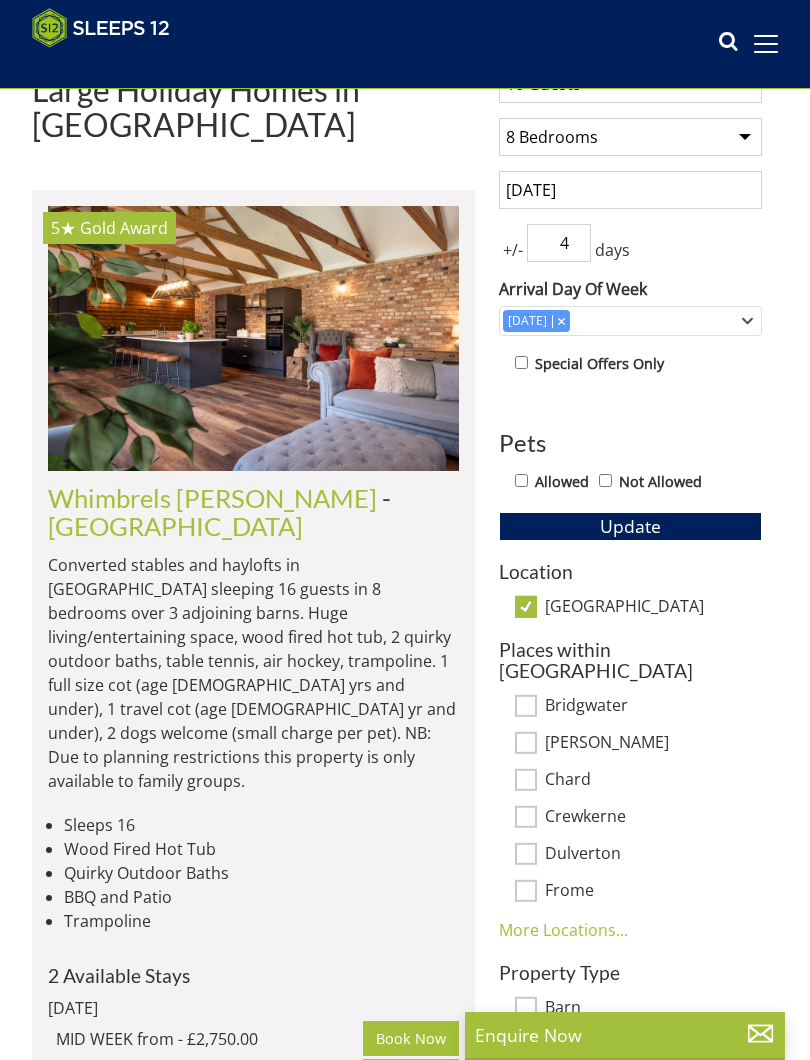 scroll, scrollTop: 593, scrollLeft: 0, axis: vertical 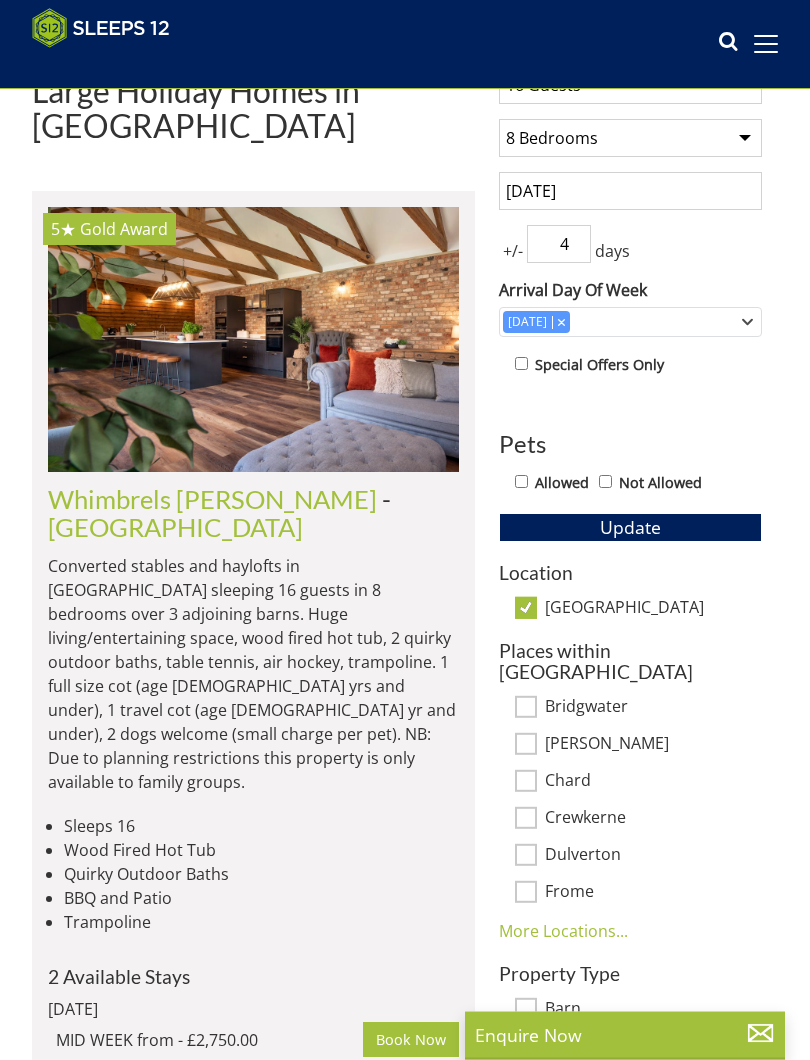 click on "[GEOGRAPHIC_DATA]" at bounding box center [526, 608] 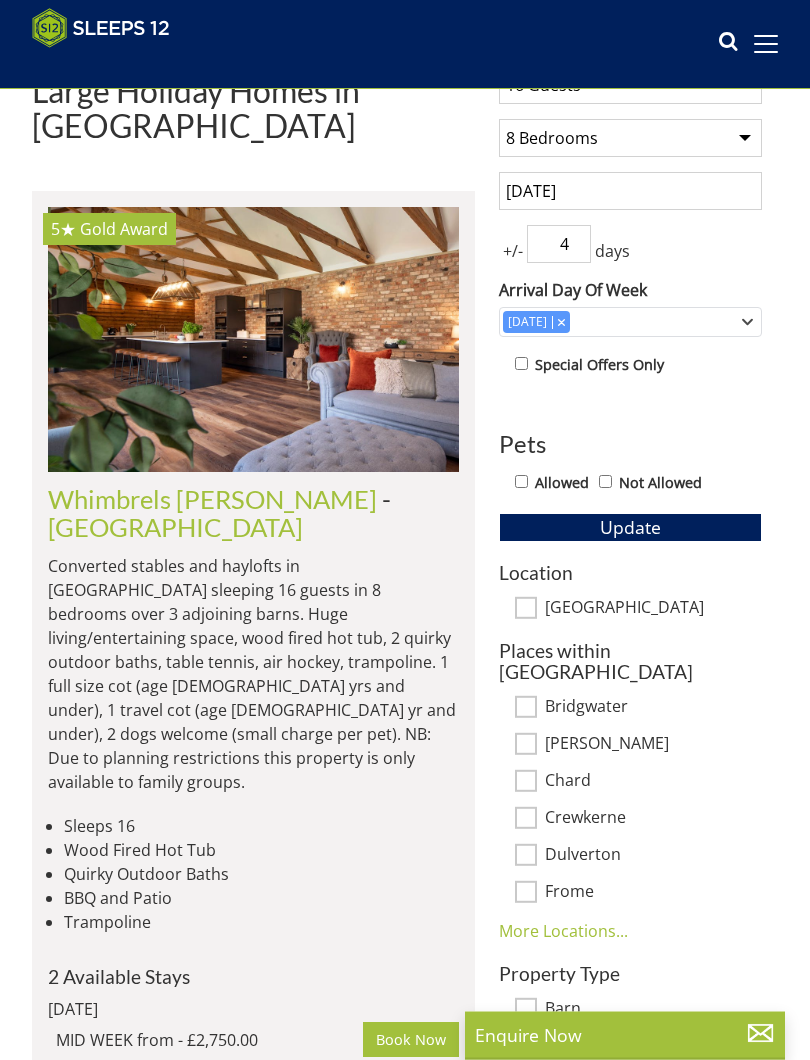 scroll, scrollTop: 594, scrollLeft: 0, axis: vertical 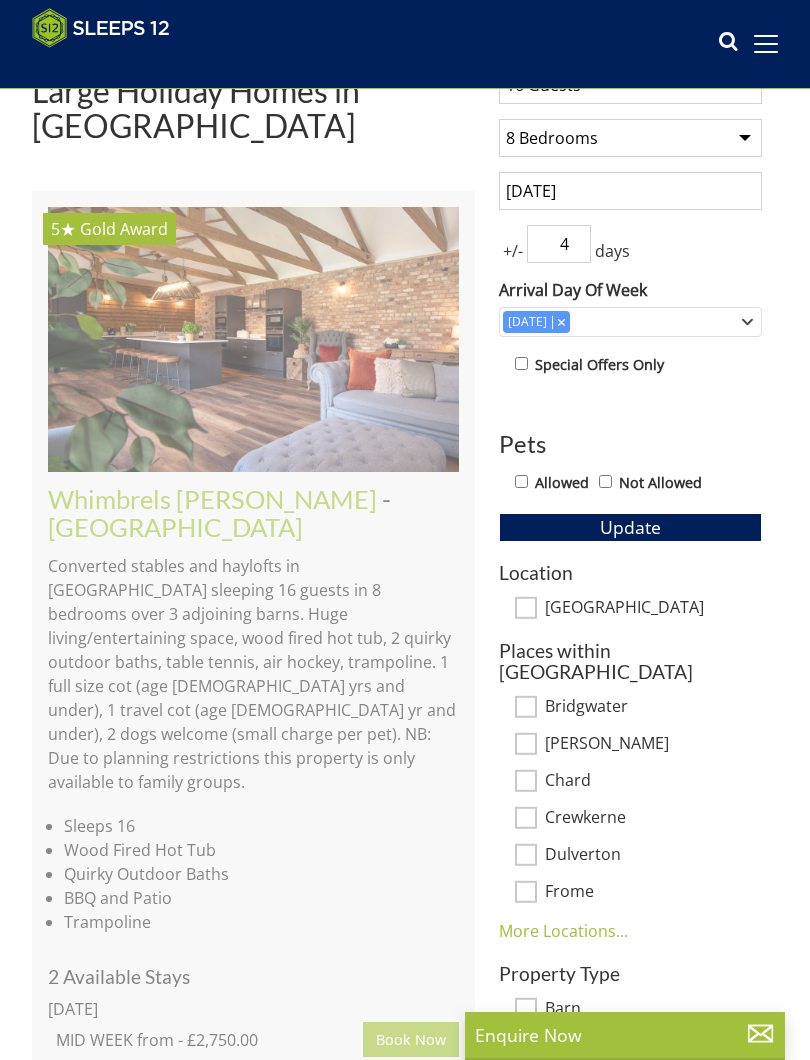 click on "Update" at bounding box center [630, 527] 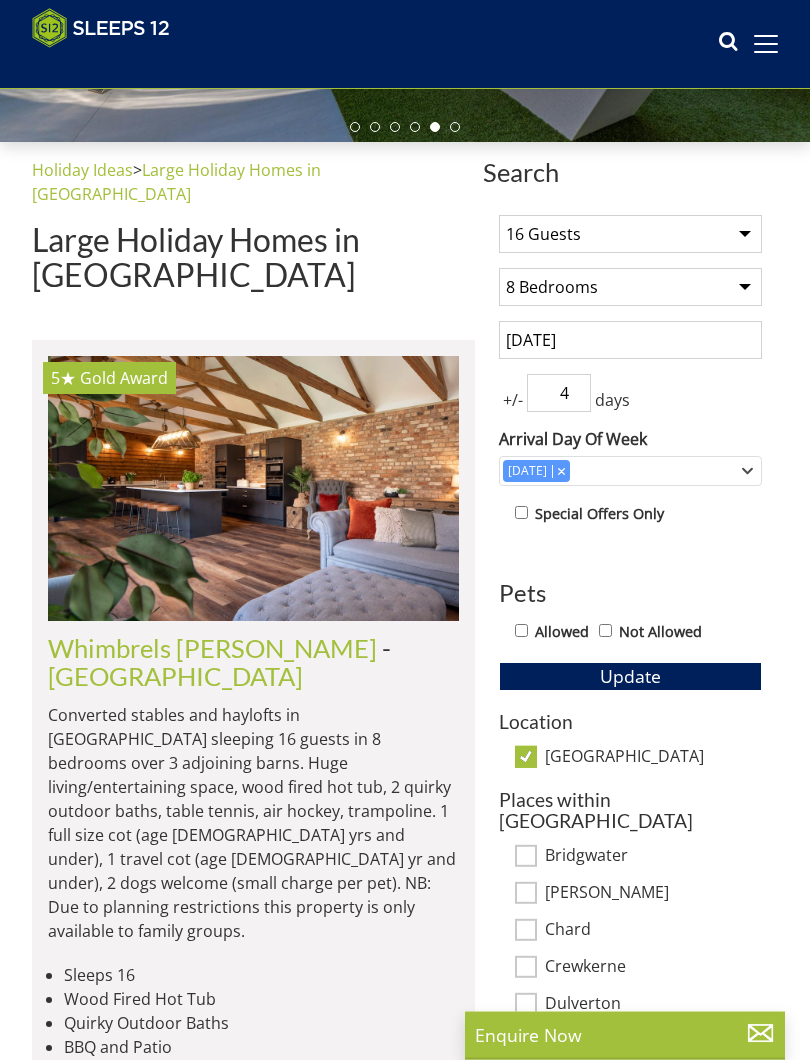 scroll, scrollTop: 446, scrollLeft: 0, axis: vertical 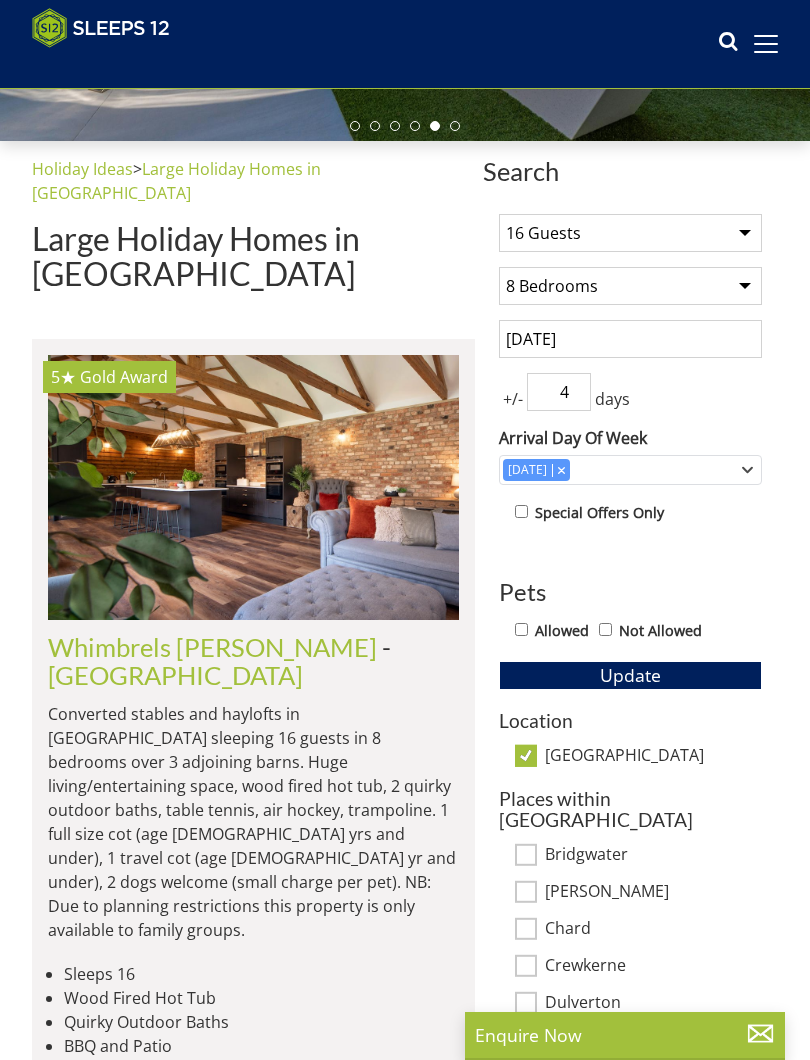 click on "[GEOGRAPHIC_DATA]" at bounding box center (526, 755) 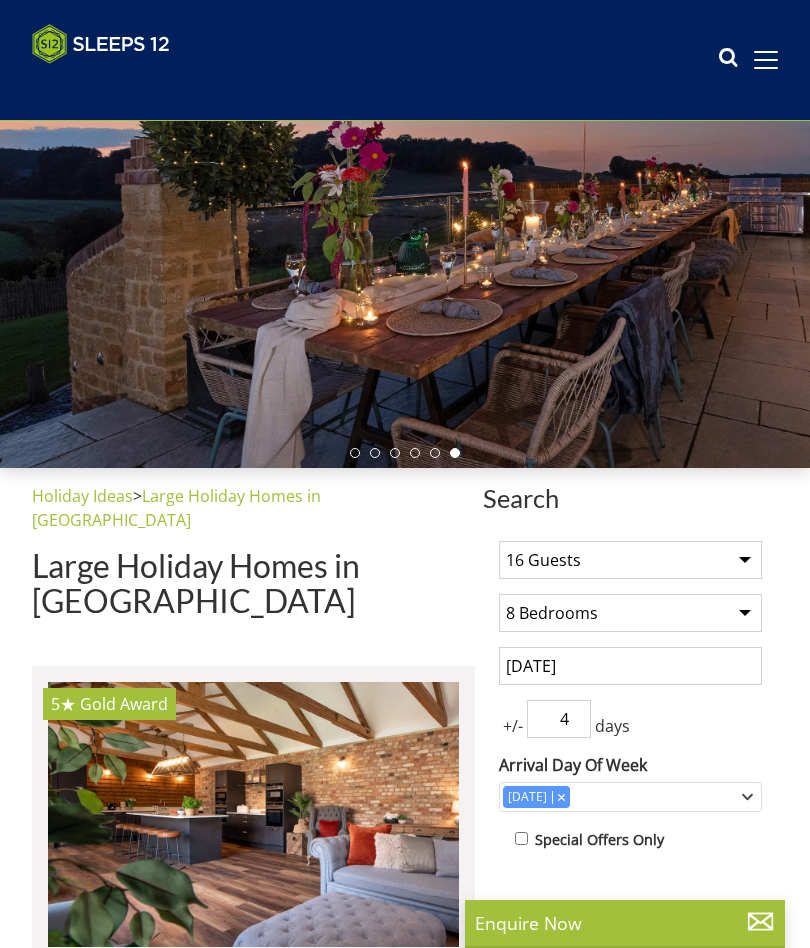 scroll, scrollTop: 0, scrollLeft: 0, axis: both 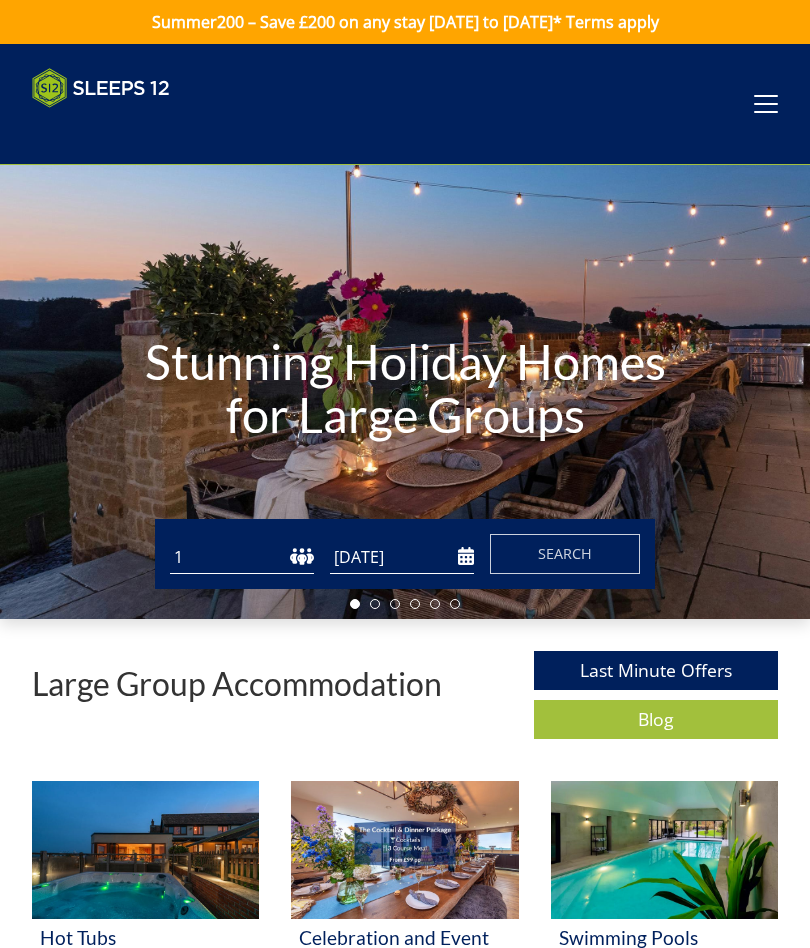 click on "1
2
3
4
5
6
7
8
9
10
11
12
13
14
15
16
17
18
19
20
21
22
23
24
25
26
27
28
29
30
31
32" at bounding box center [242, 557] 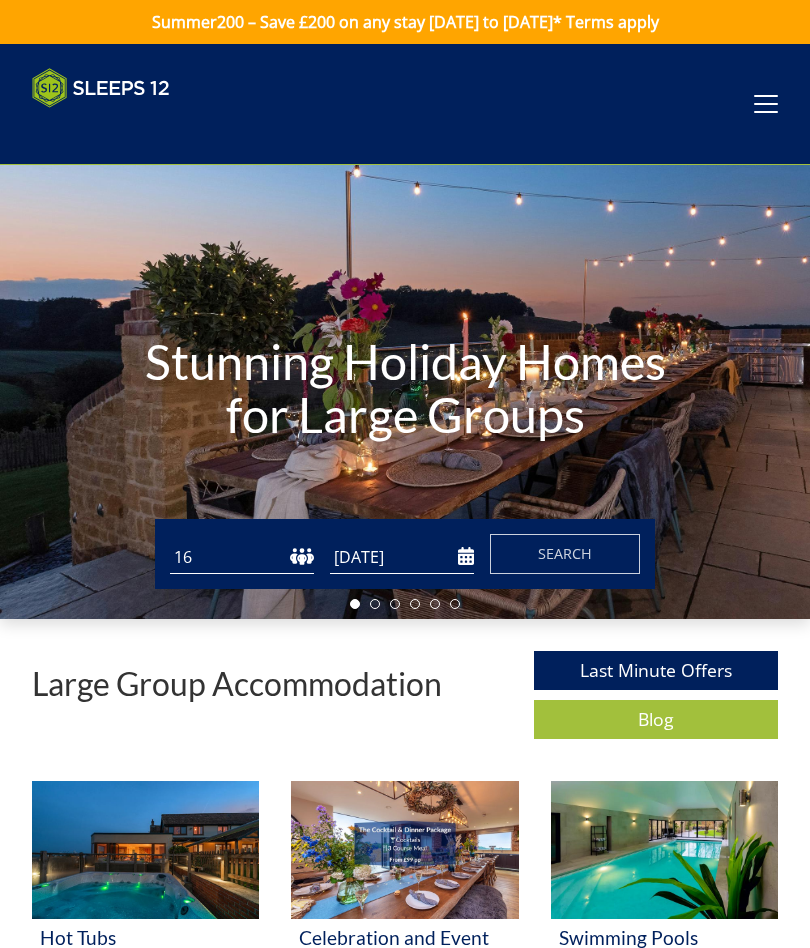 click on "[DATE]" at bounding box center [402, 557] 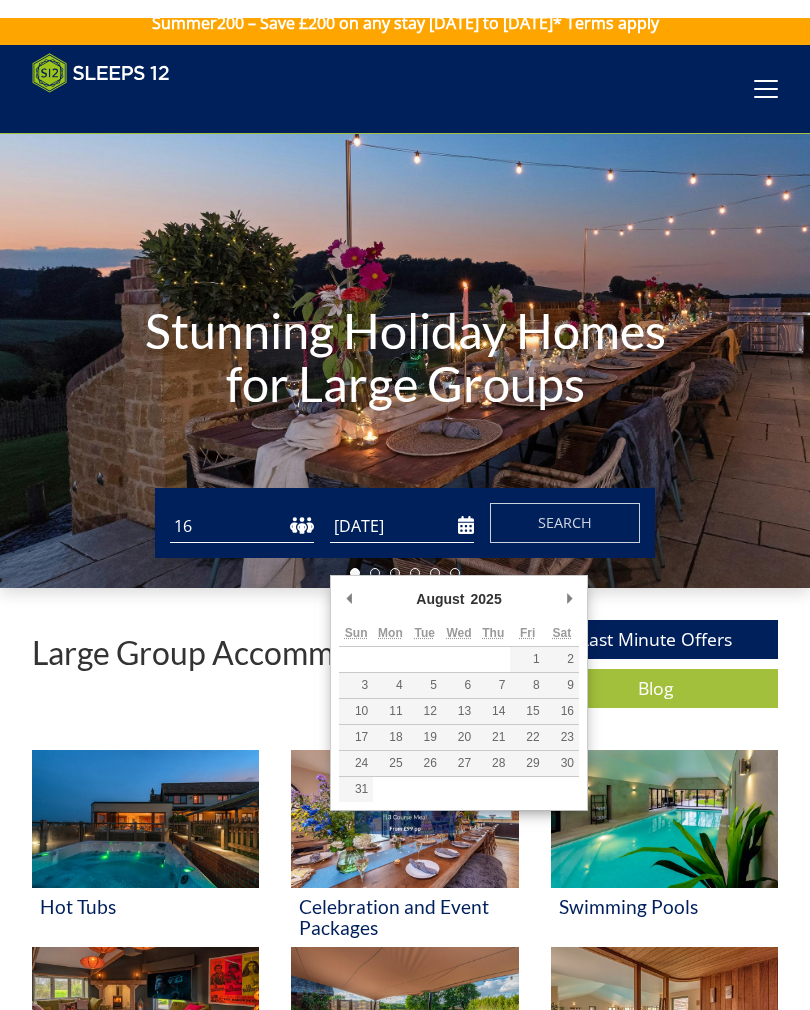 scroll, scrollTop: 19, scrollLeft: 0, axis: vertical 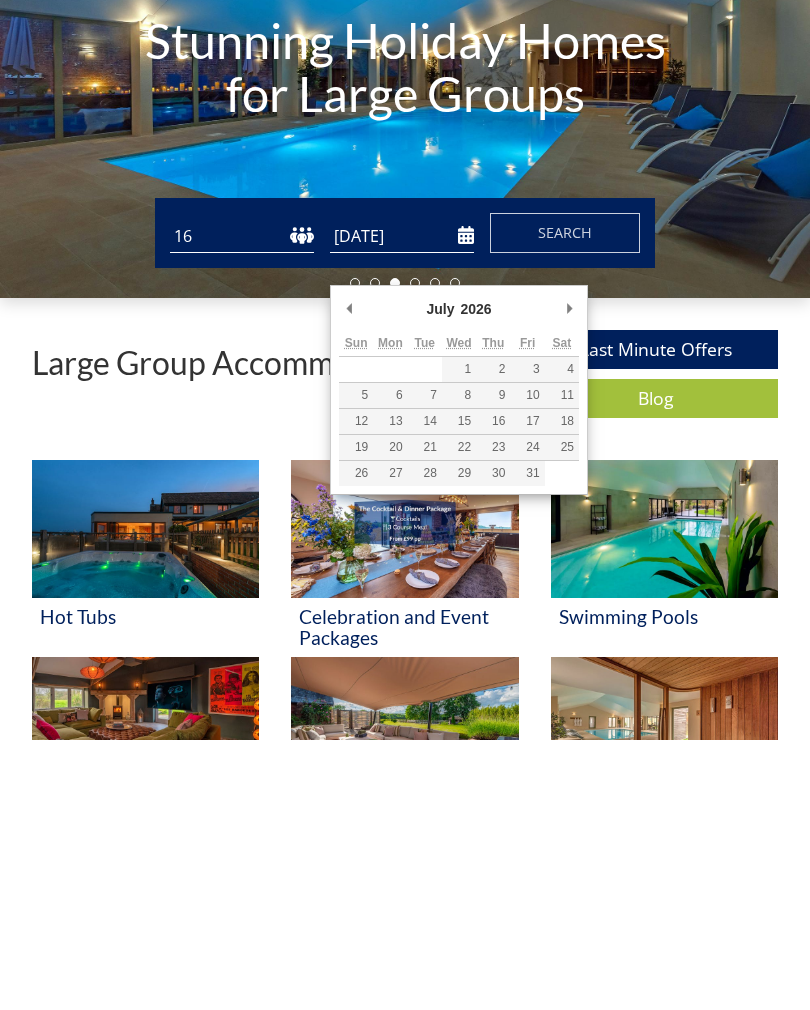 type on "[DATE]" 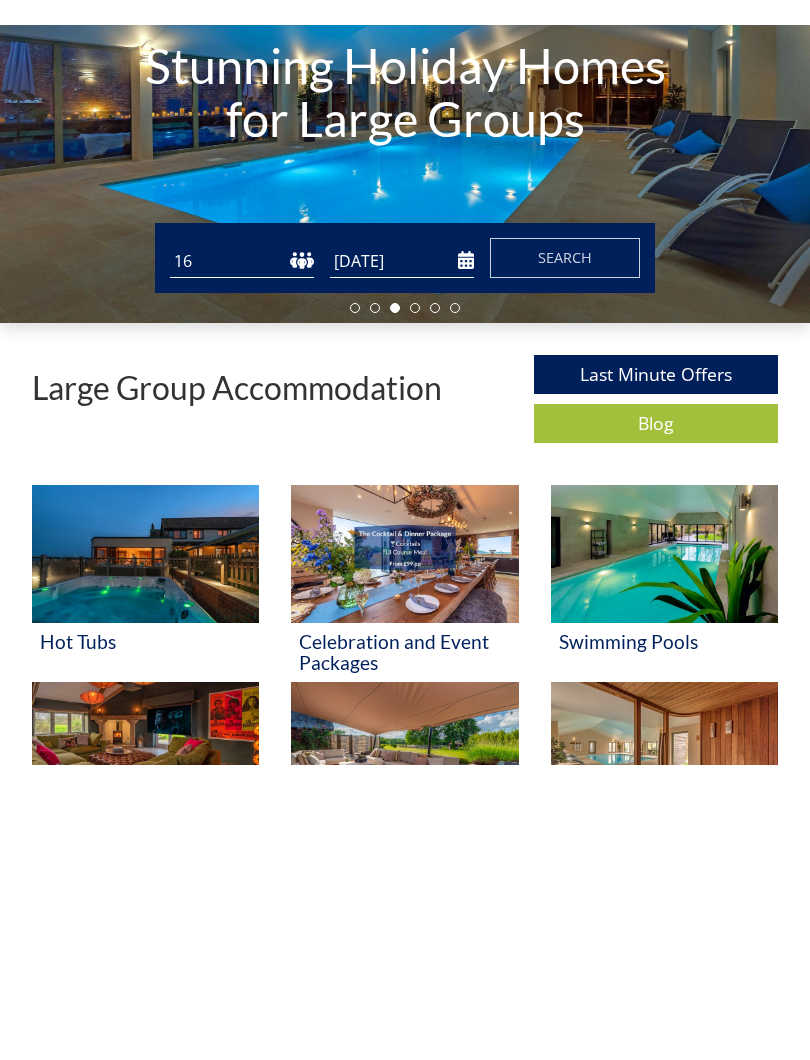 scroll, scrollTop: 289, scrollLeft: 0, axis: vertical 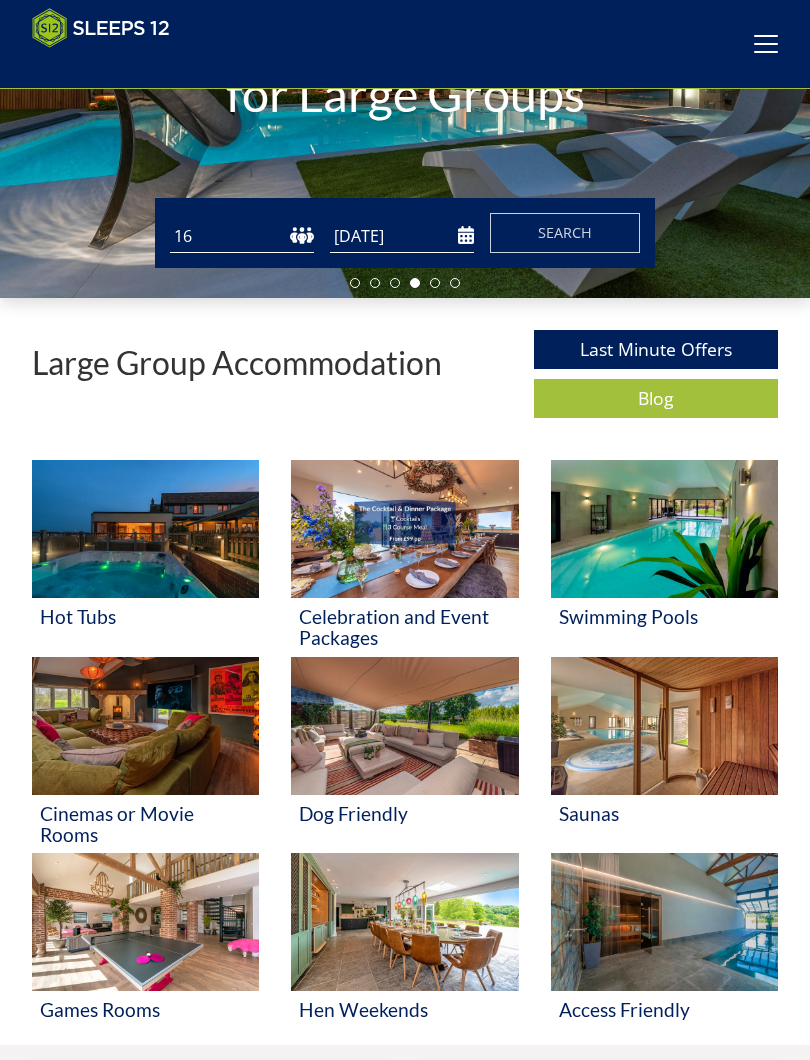 click on "Search" at bounding box center (565, 232) 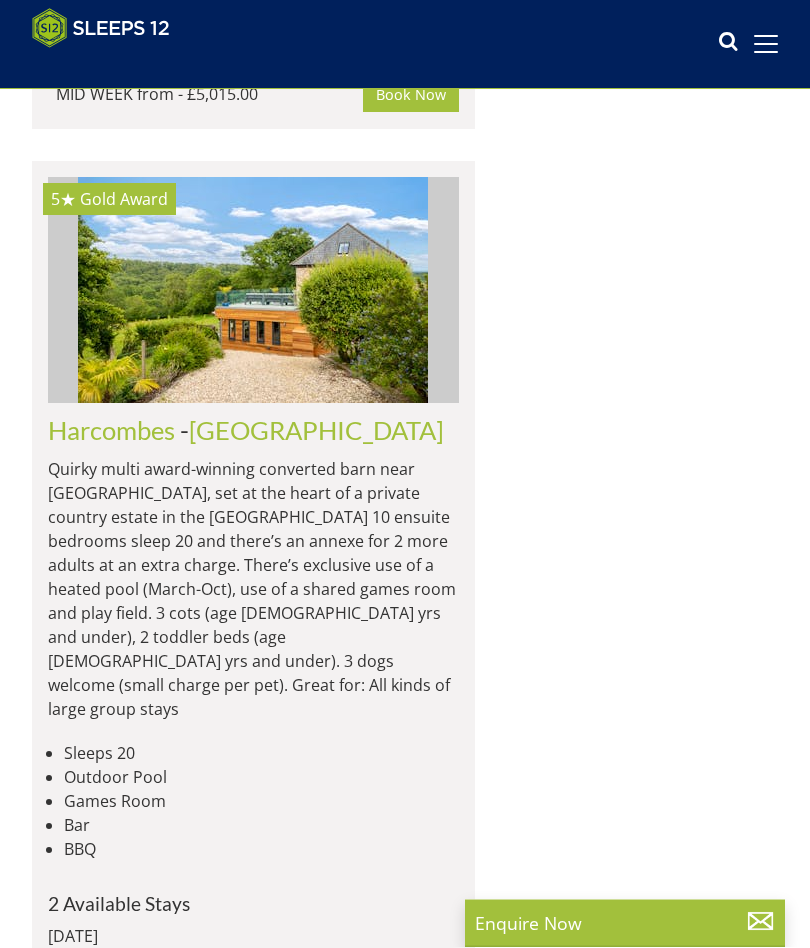 scroll, scrollTop: 9923, scrollLeft: 0, axis: vertical 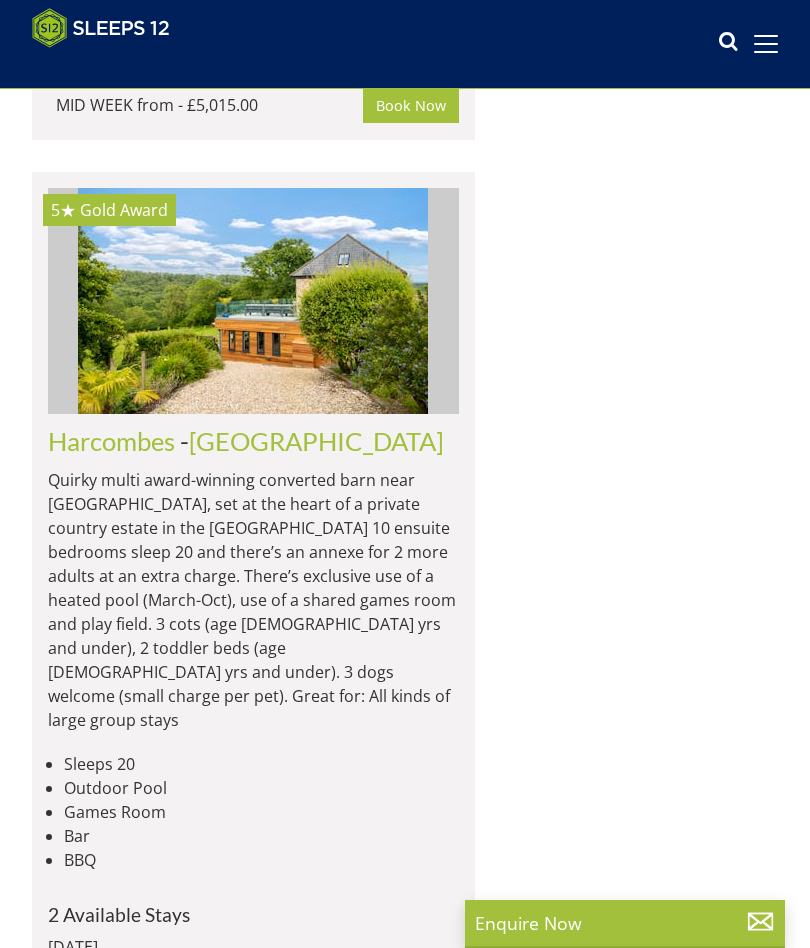 click at bounding box center [253, -2263] 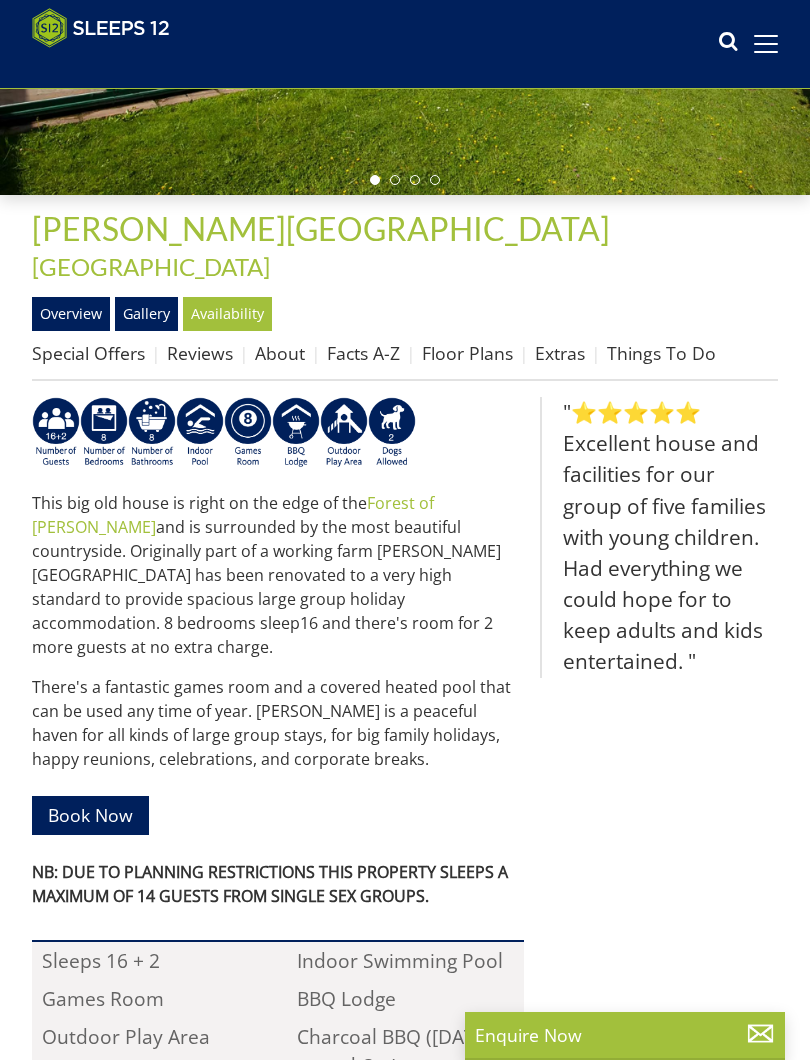 scroll, scrollTop: 390, scrollLeft: 0, axis: vertical 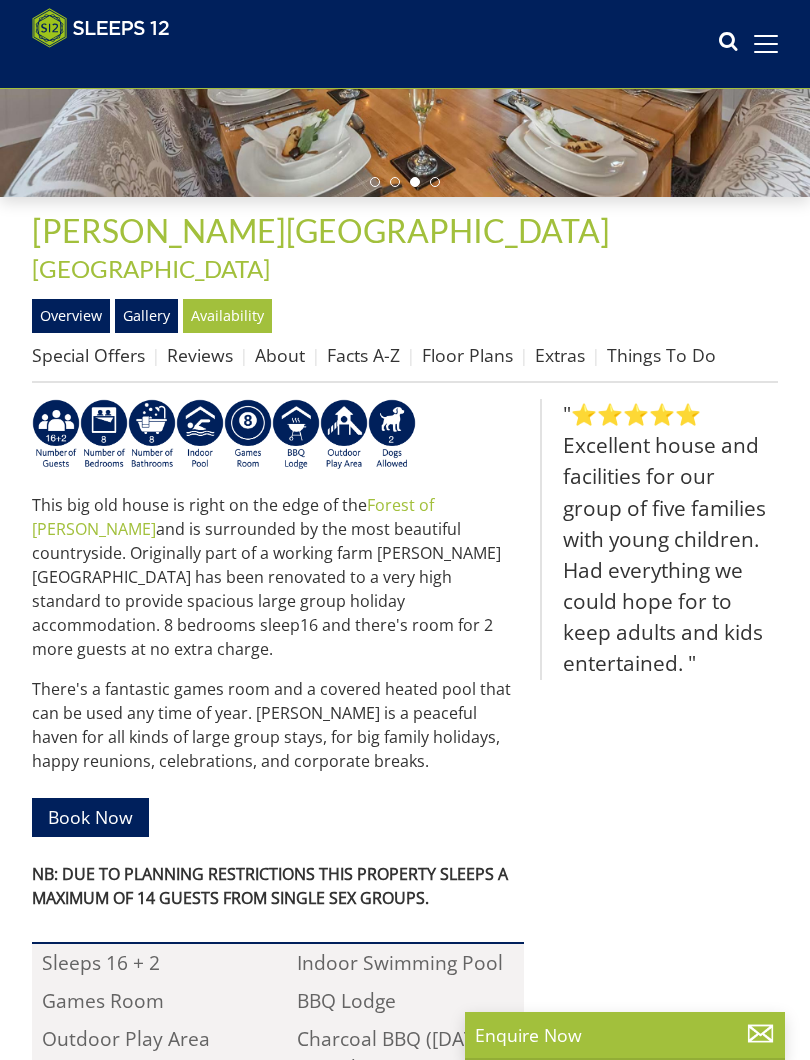 click on "Reviews" at bounding box center [200, 355] 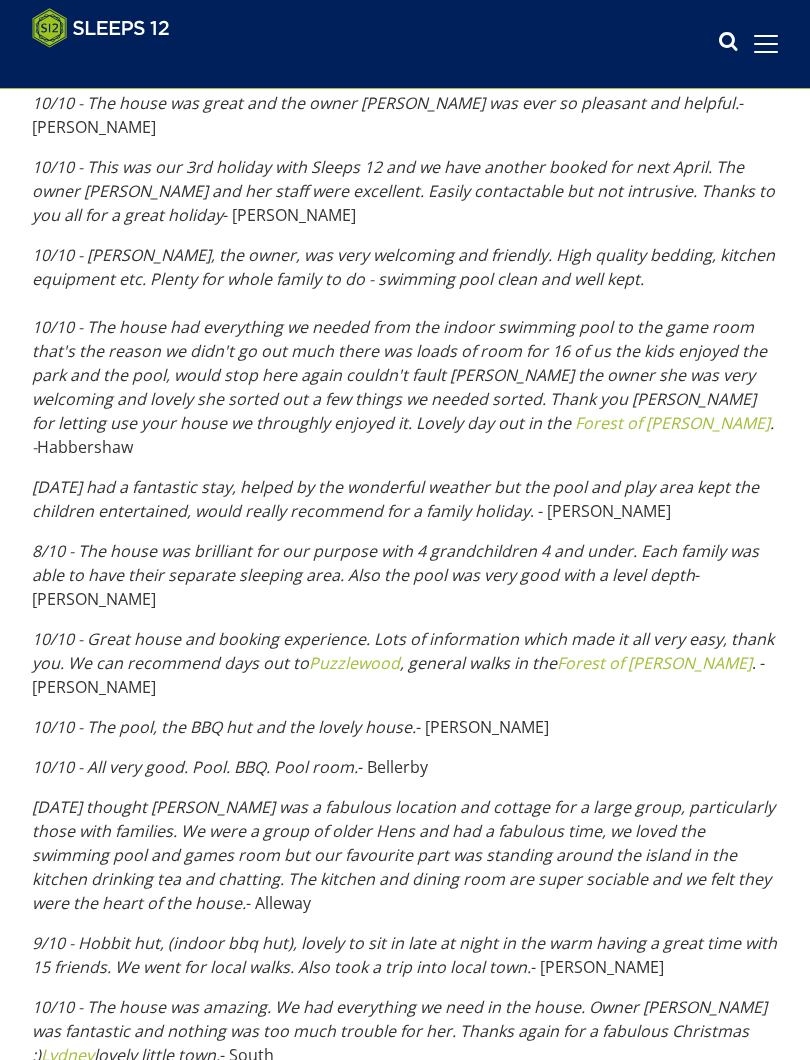 scroll, scrollTop: 2320, scrollLeft: 0, axis: vertical 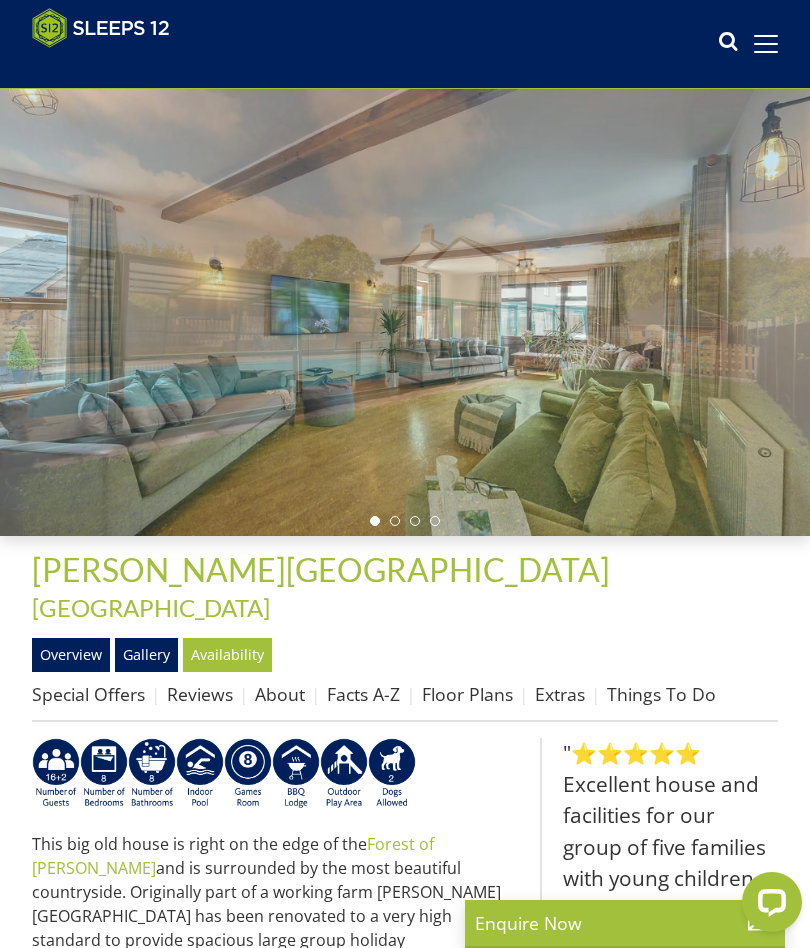 click on "Gallery" at bounding box center (146, 655) 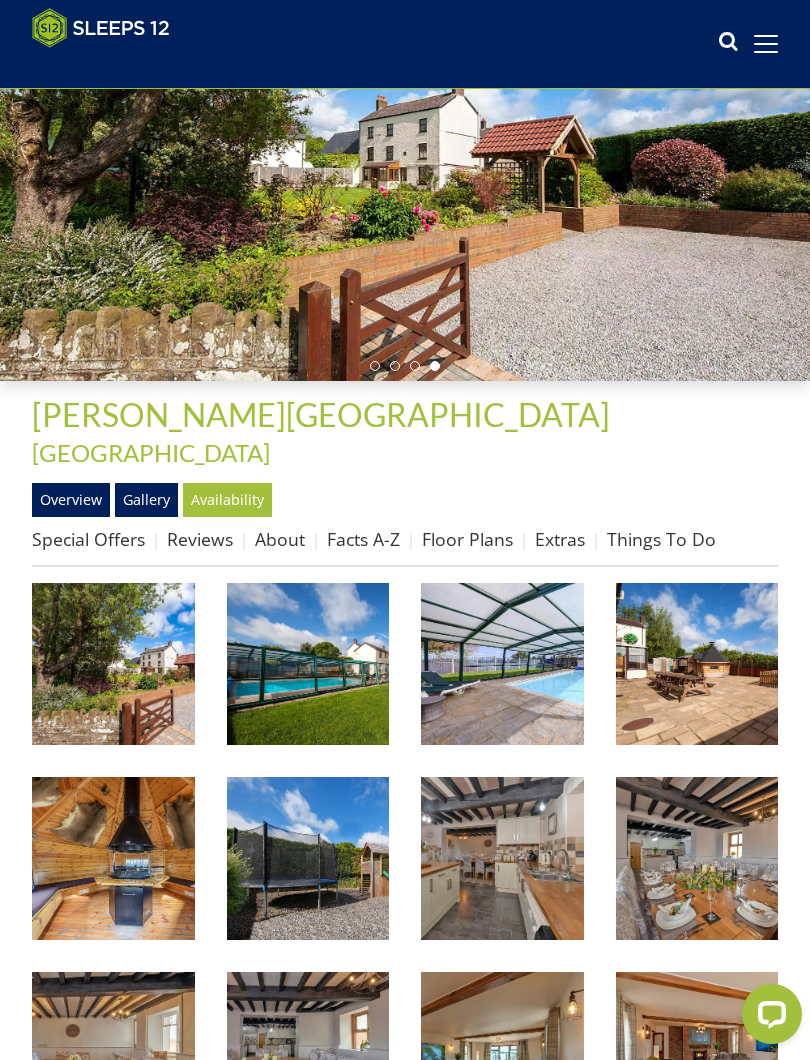 scroll, scrollTop: 0, scrollLeft: 0, axis: both 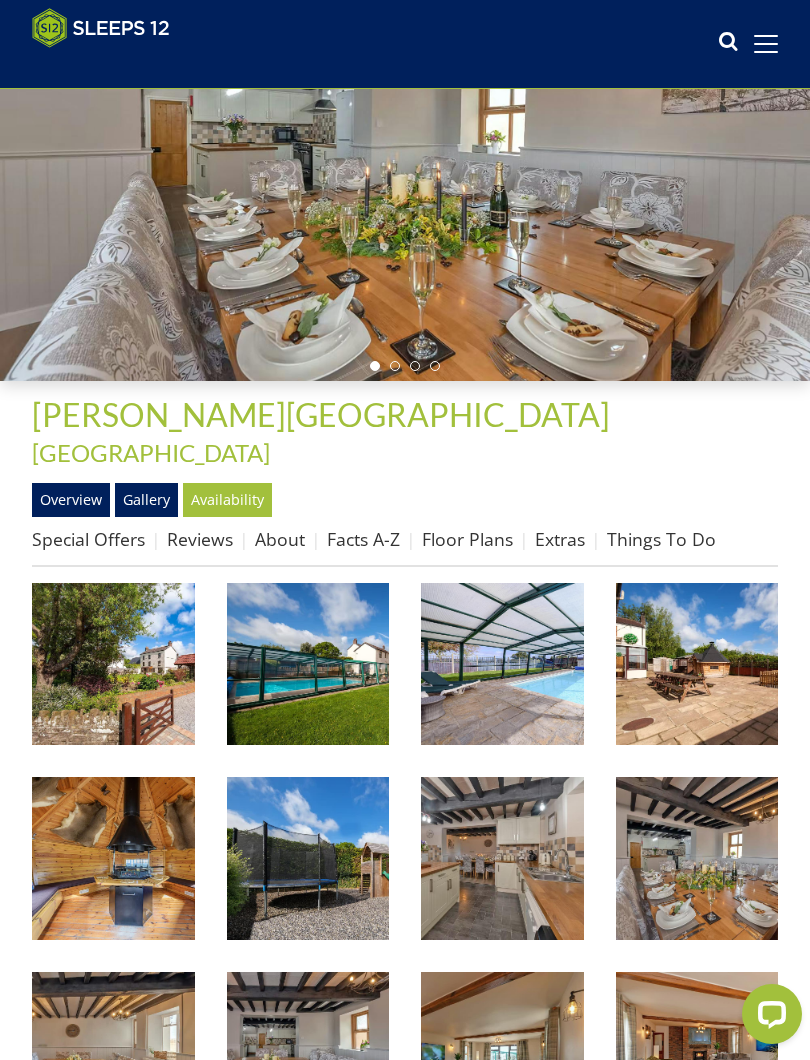 click at bounding box center [113, 664] 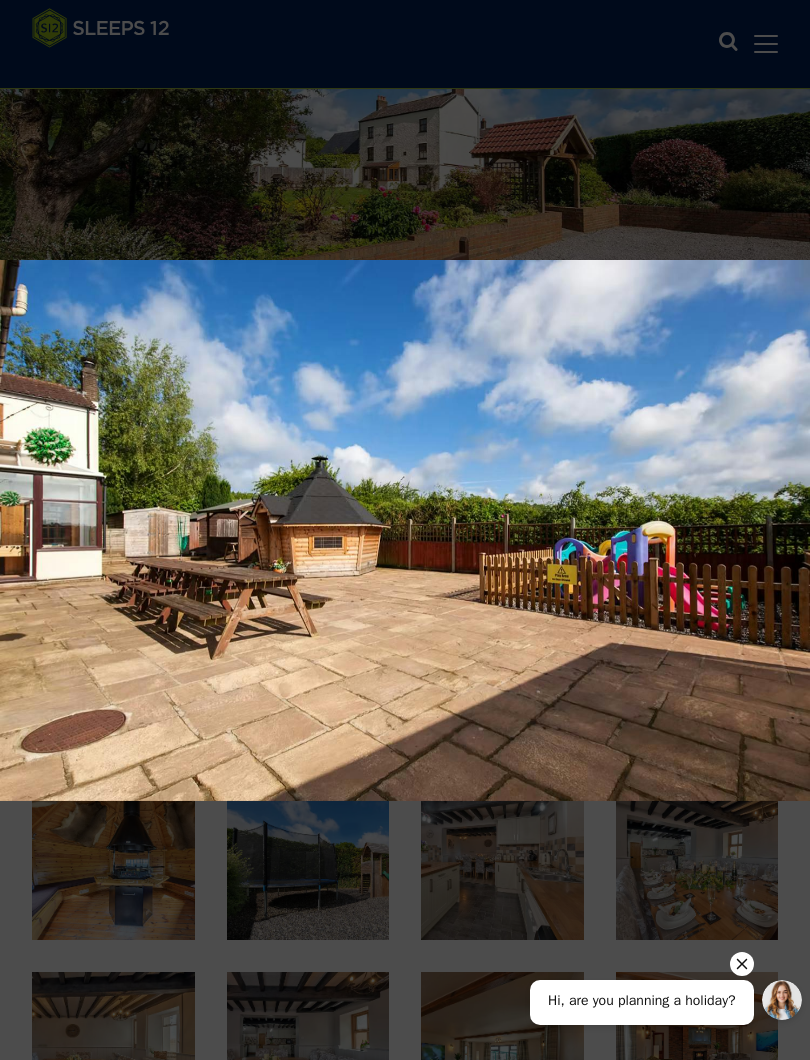 click 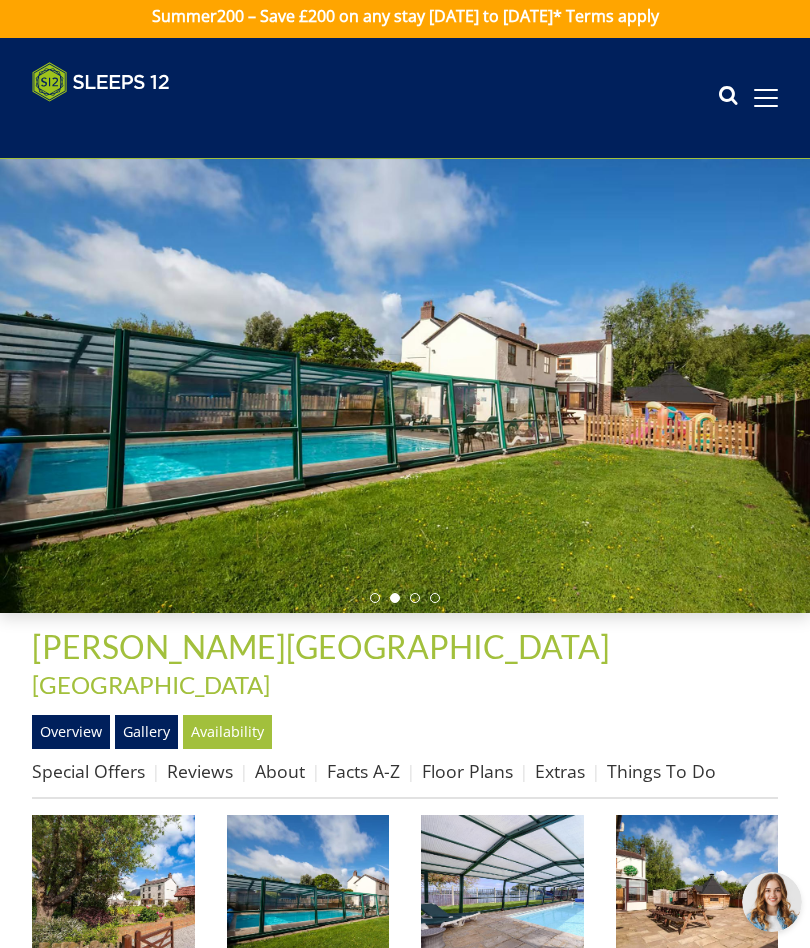 scroll, scrollTop: 0, scrollLeft: 0, axis: both 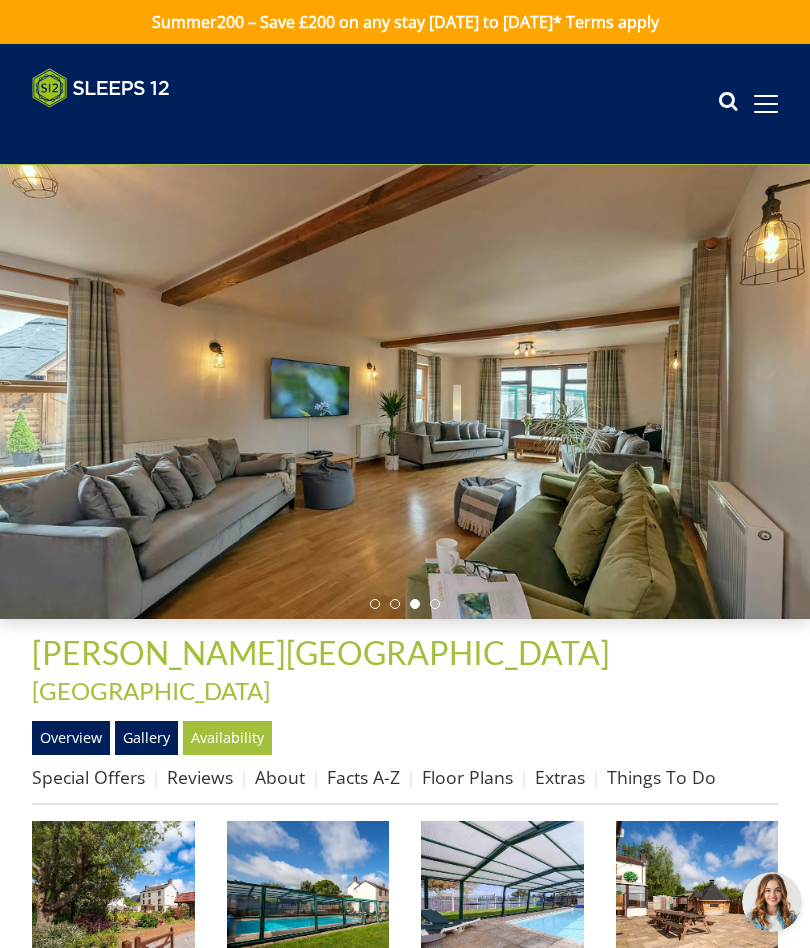 click on "Floor Plans" at bounding box center (467, 777) 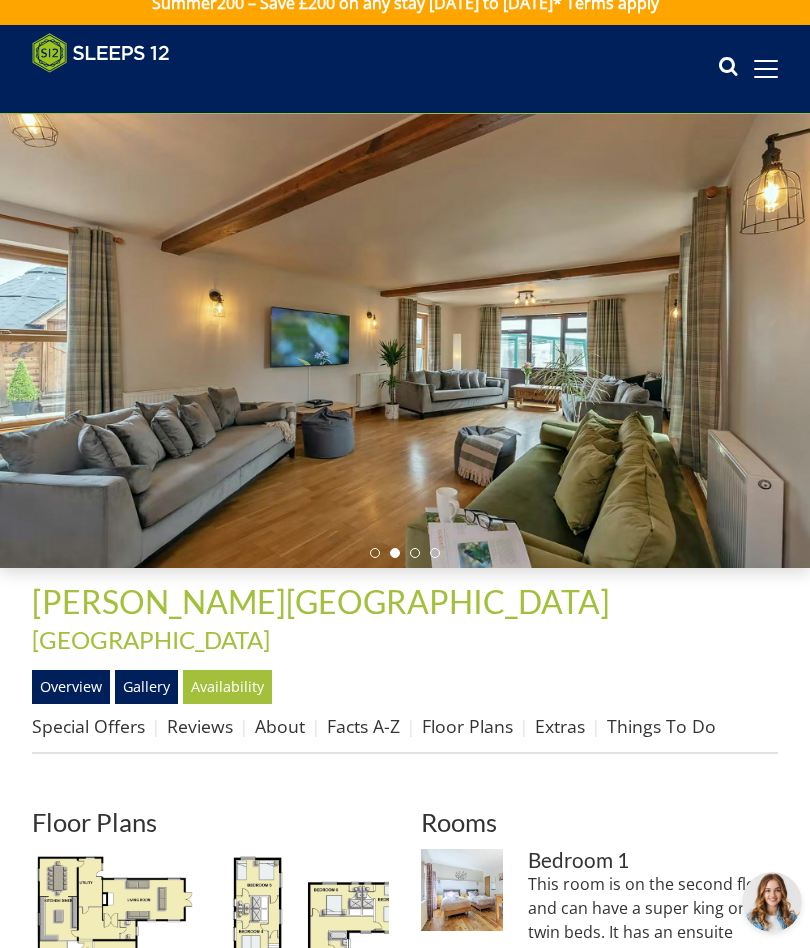 scroll, scrollTop: 18, scrollLeft: 0, axis: vertical 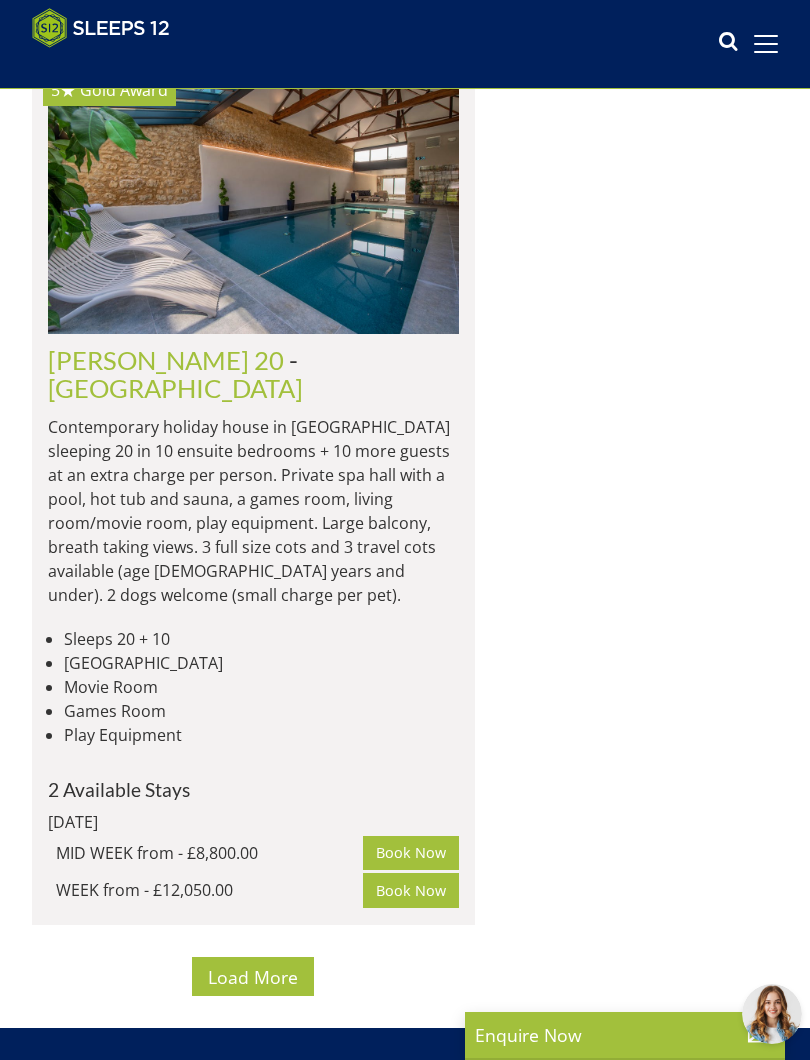click on "Load More" at bounding box center [253, 977] 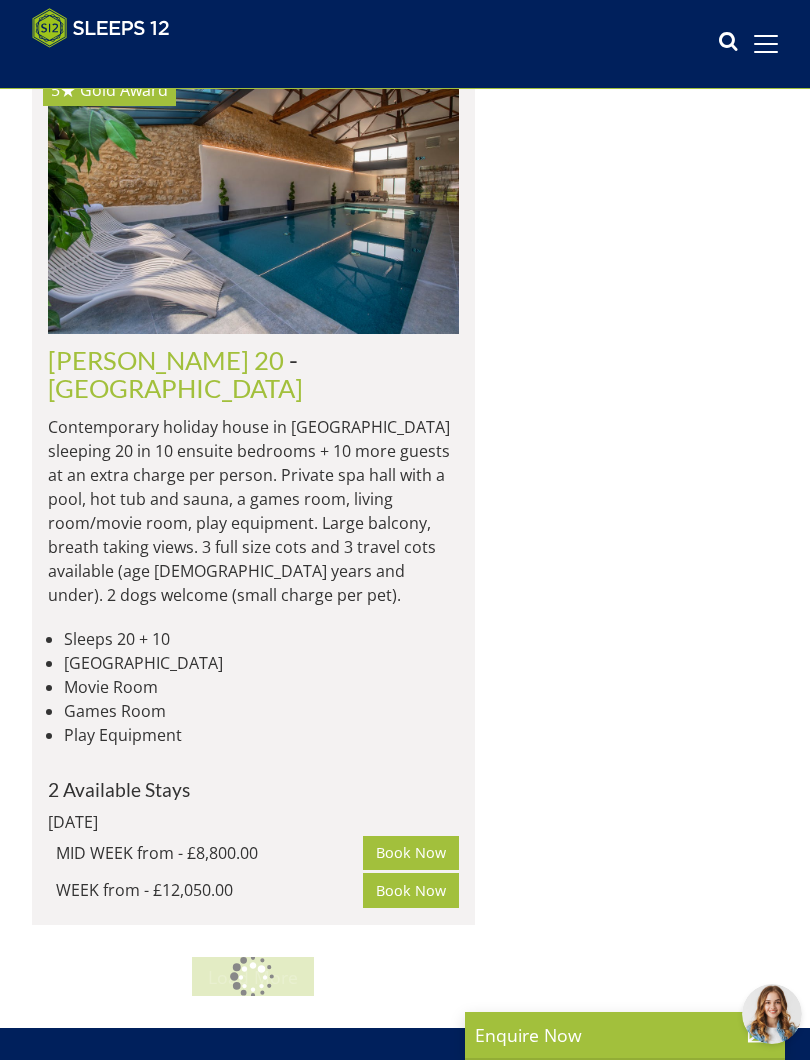 click at bounding box center (772, 1014) 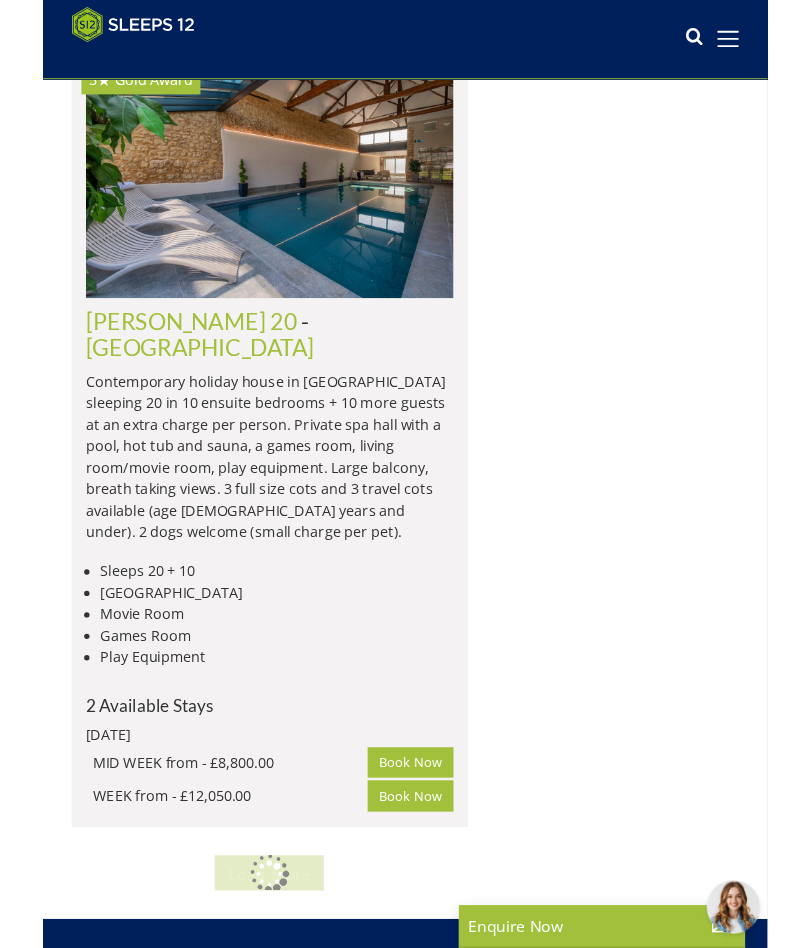 scroll, scrollTop: 0, scrollLeft: 0, axis: both 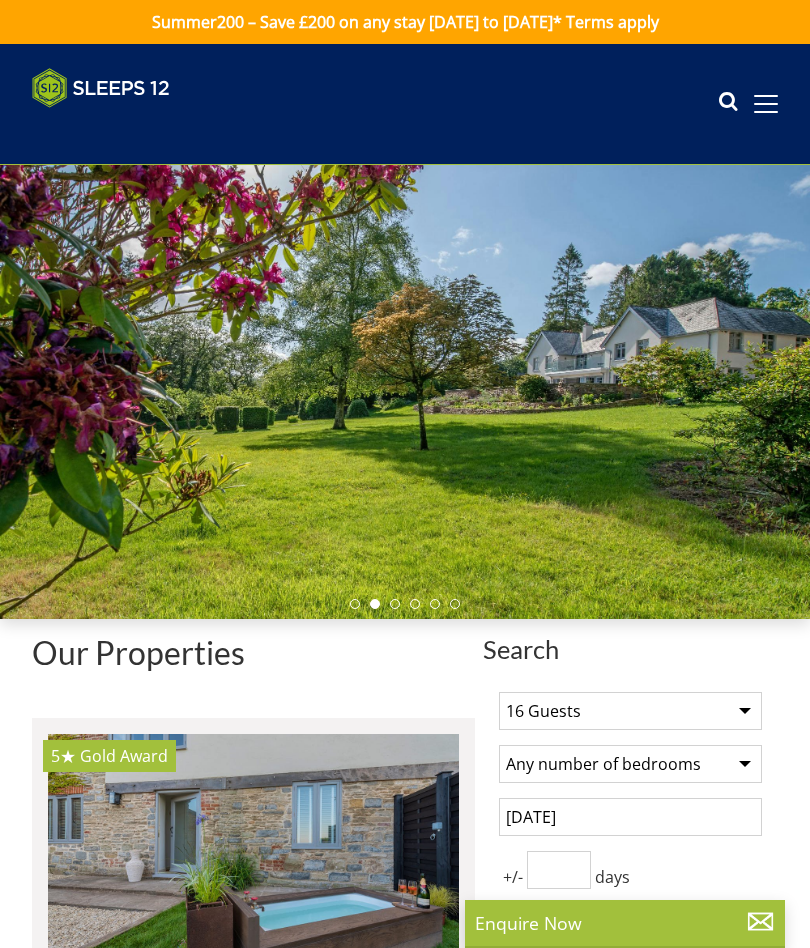 select on "16" 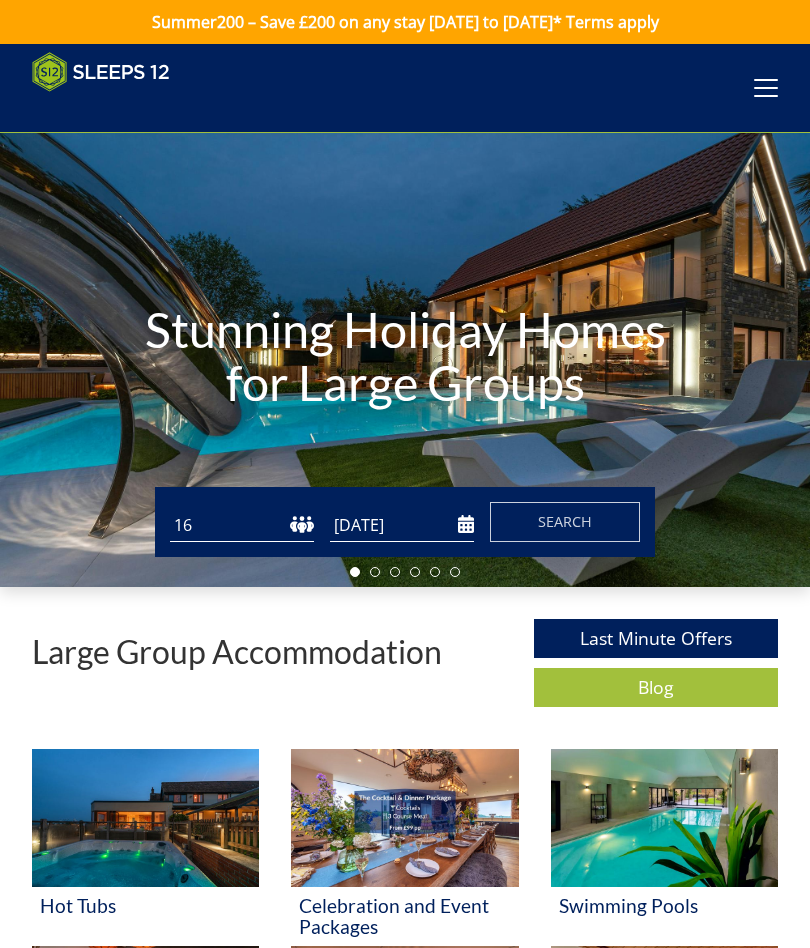 scroll, scrollTop: 2072, scrollLeft: 0, axis: vertical 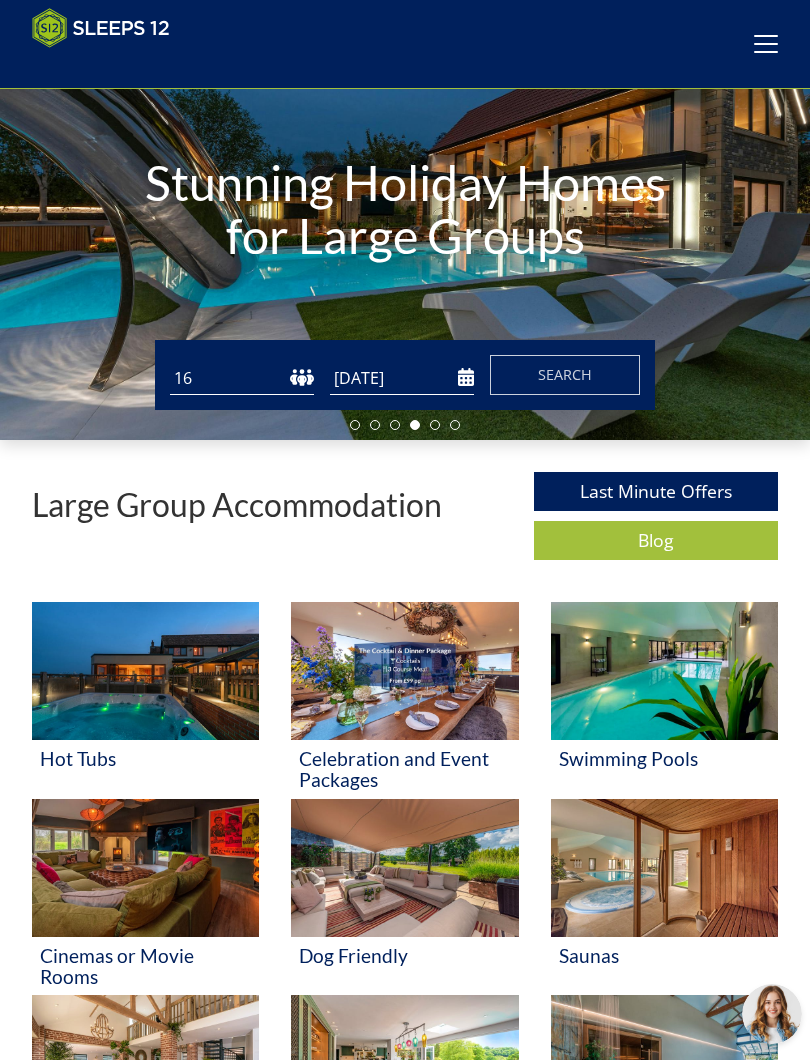 click on "Search" at bounding box center (565, 375) 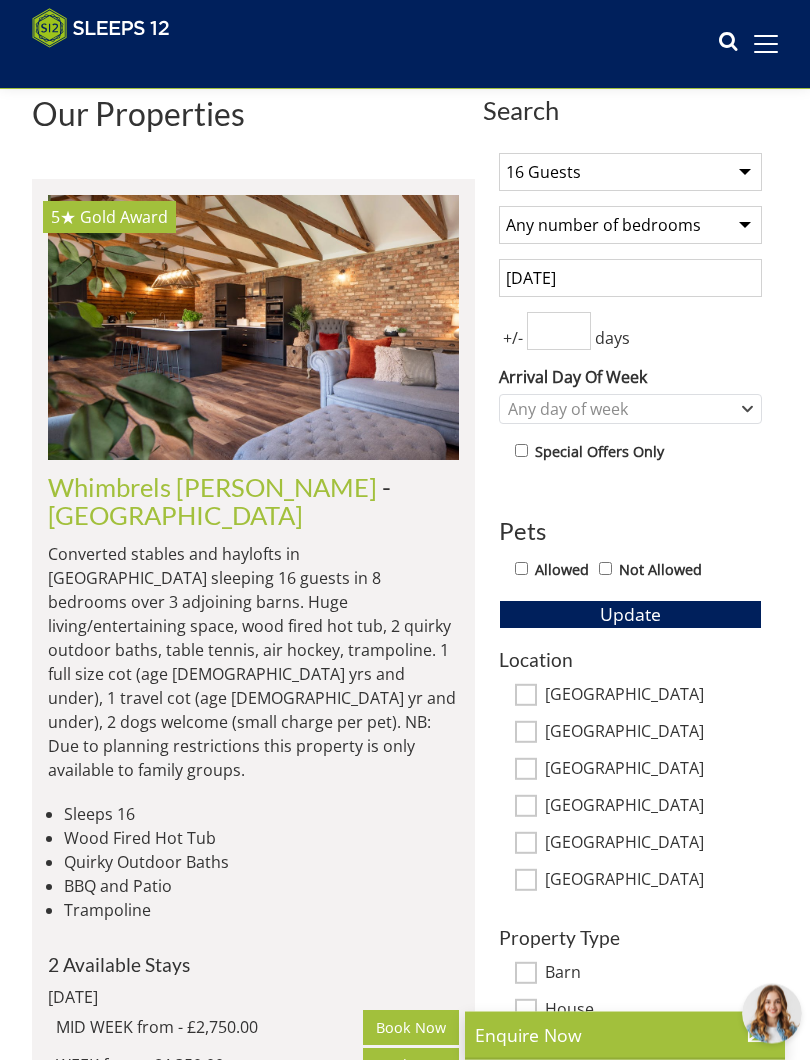 scroll, scrollTop: 503, scrollLeft: 0, axis: vertical 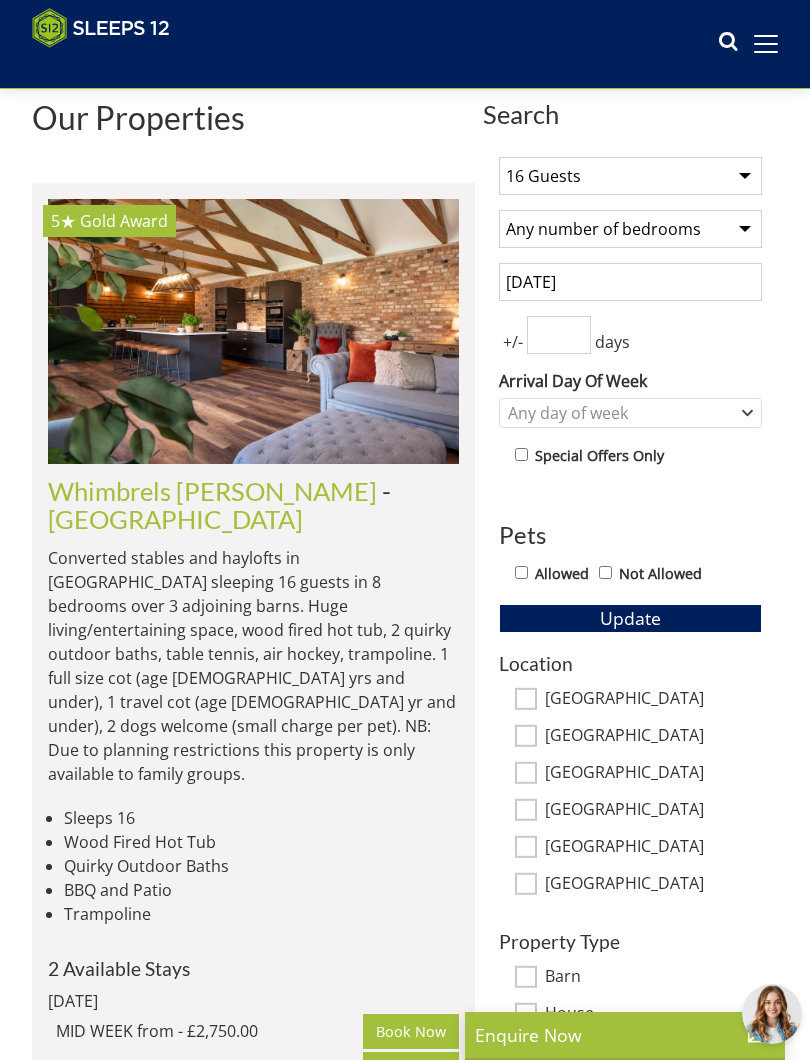 click at bounding box center (253, 331) 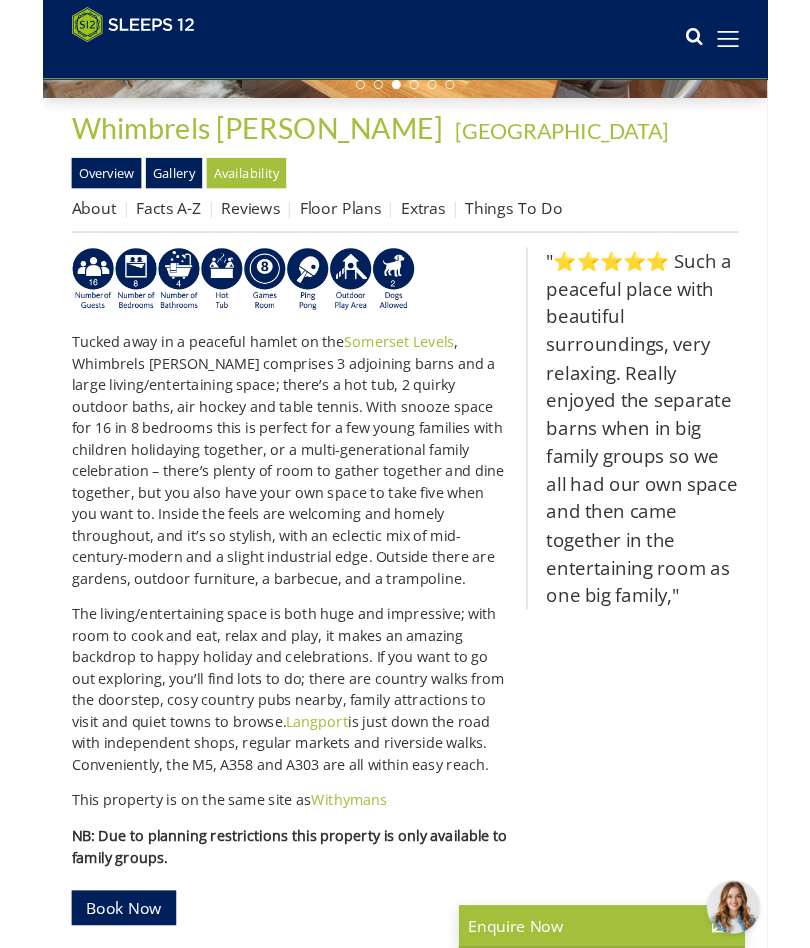 scroll, scrollTop: 0, scrollLeft: 0, axis: both 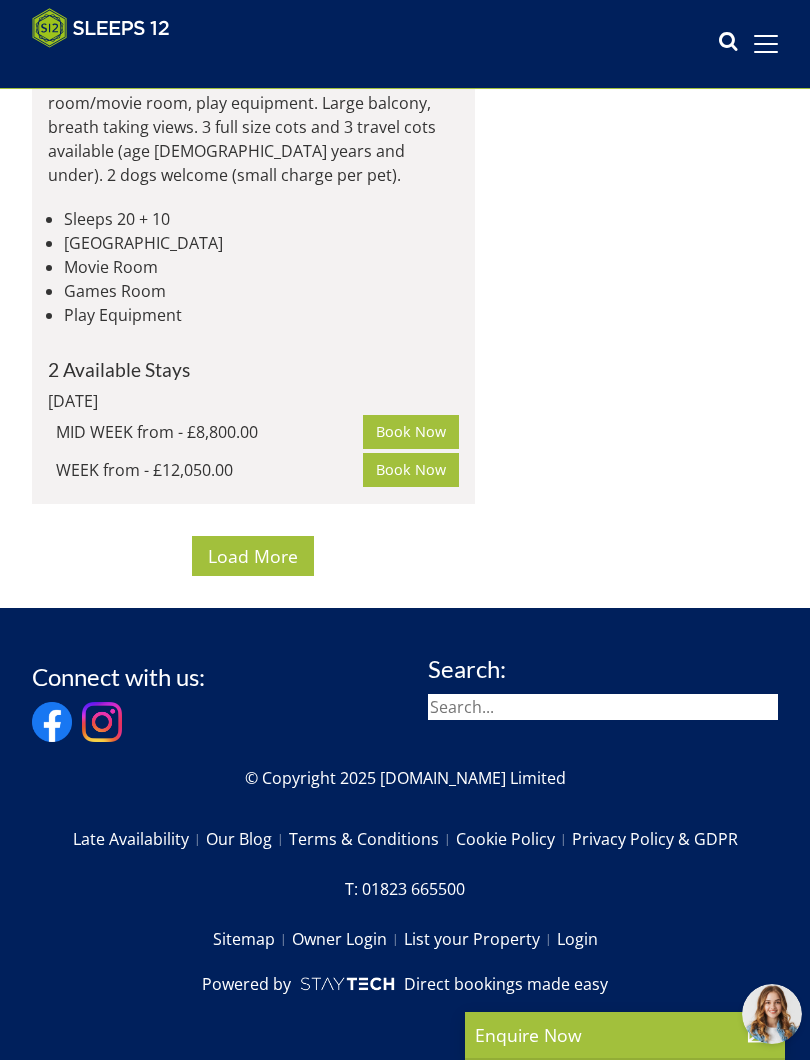 click on "Load More" at bounding box center [253, 556] 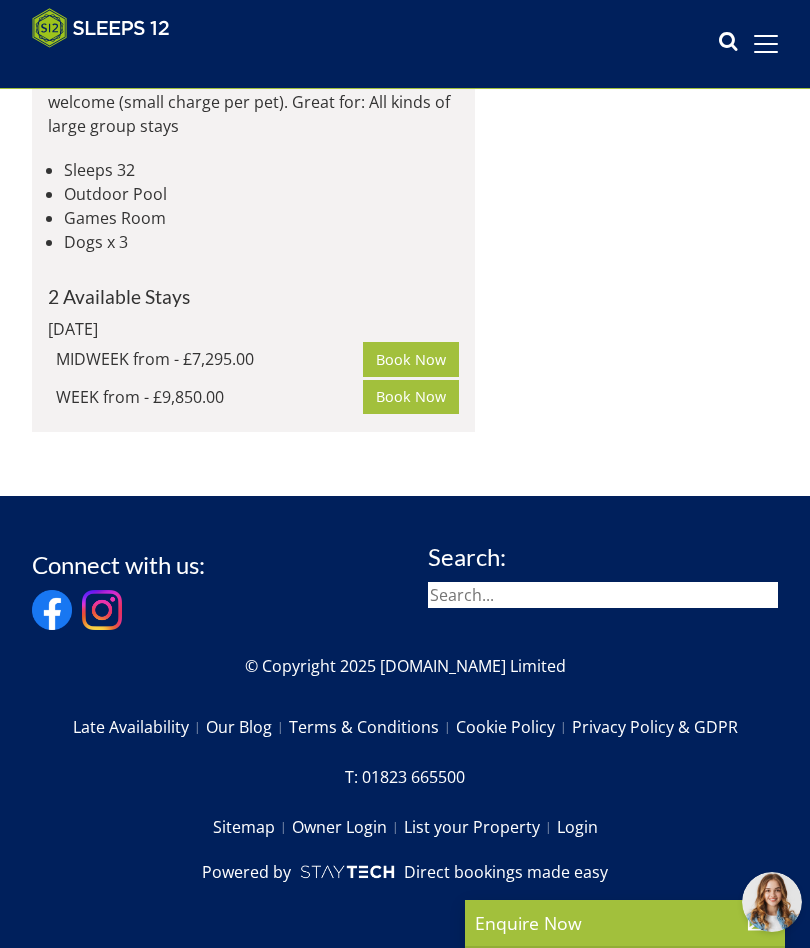 scroll, scrollTop: 26713, scrollLeft: 0, axis: vertical 